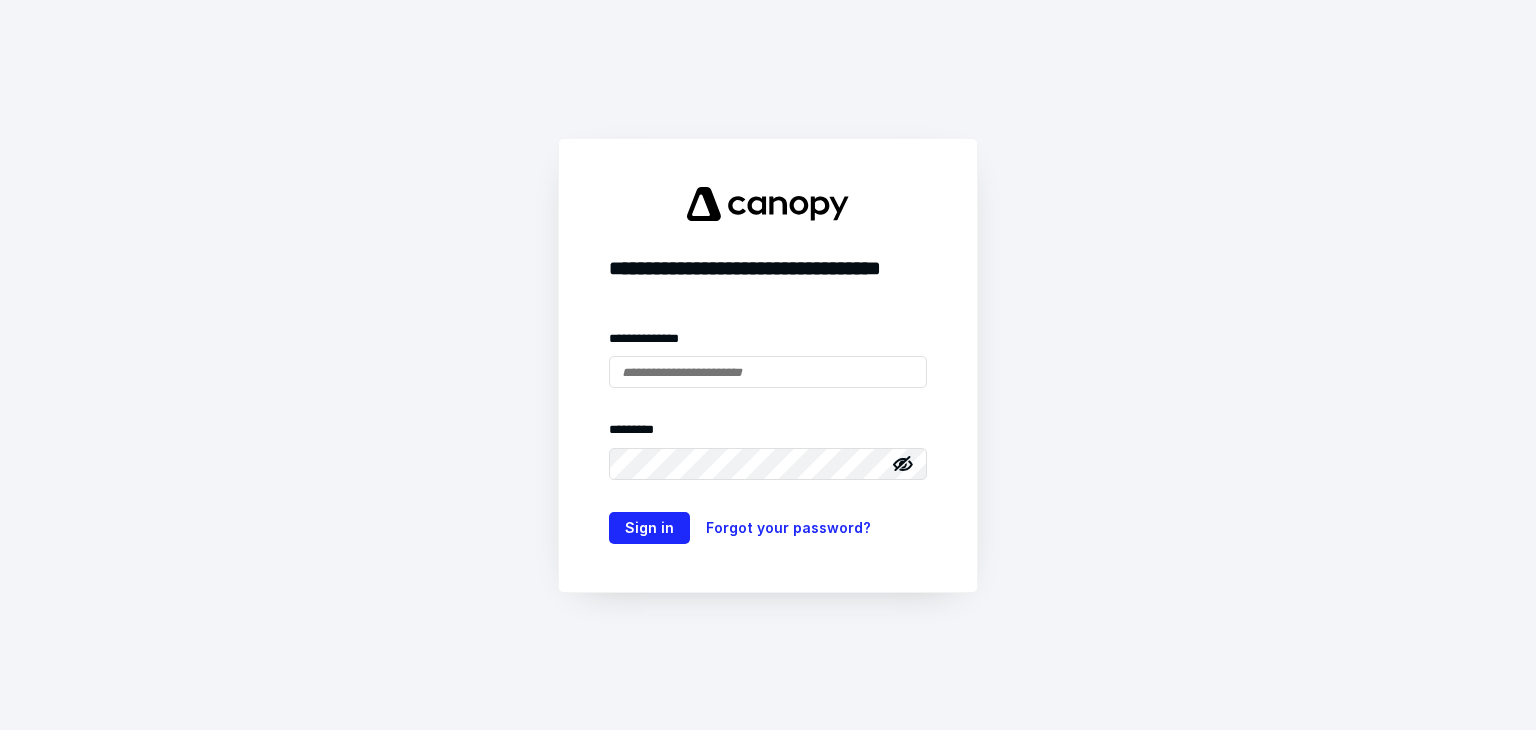scroll, scrollTop: 0, scrollLeft: 0, axis: both 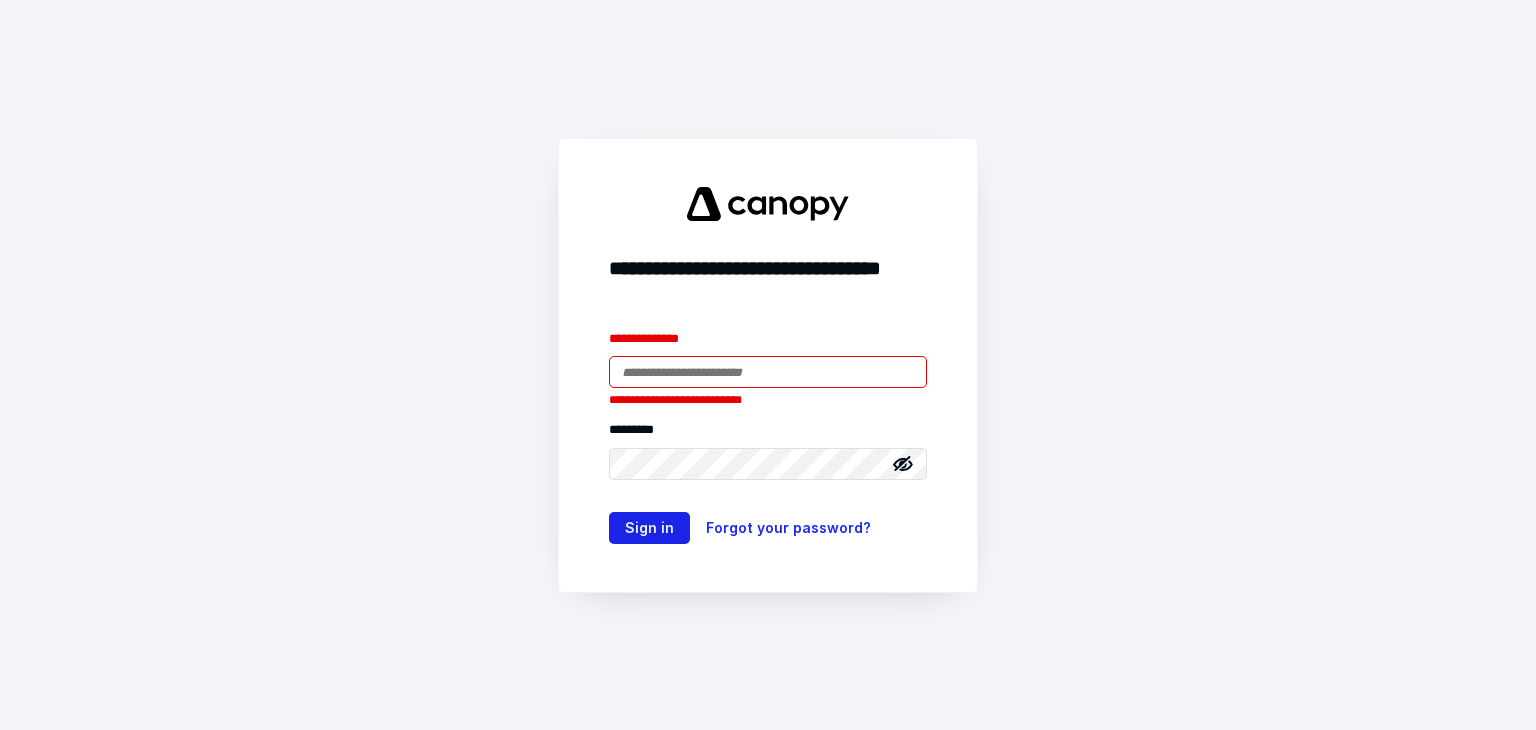type on "**********" 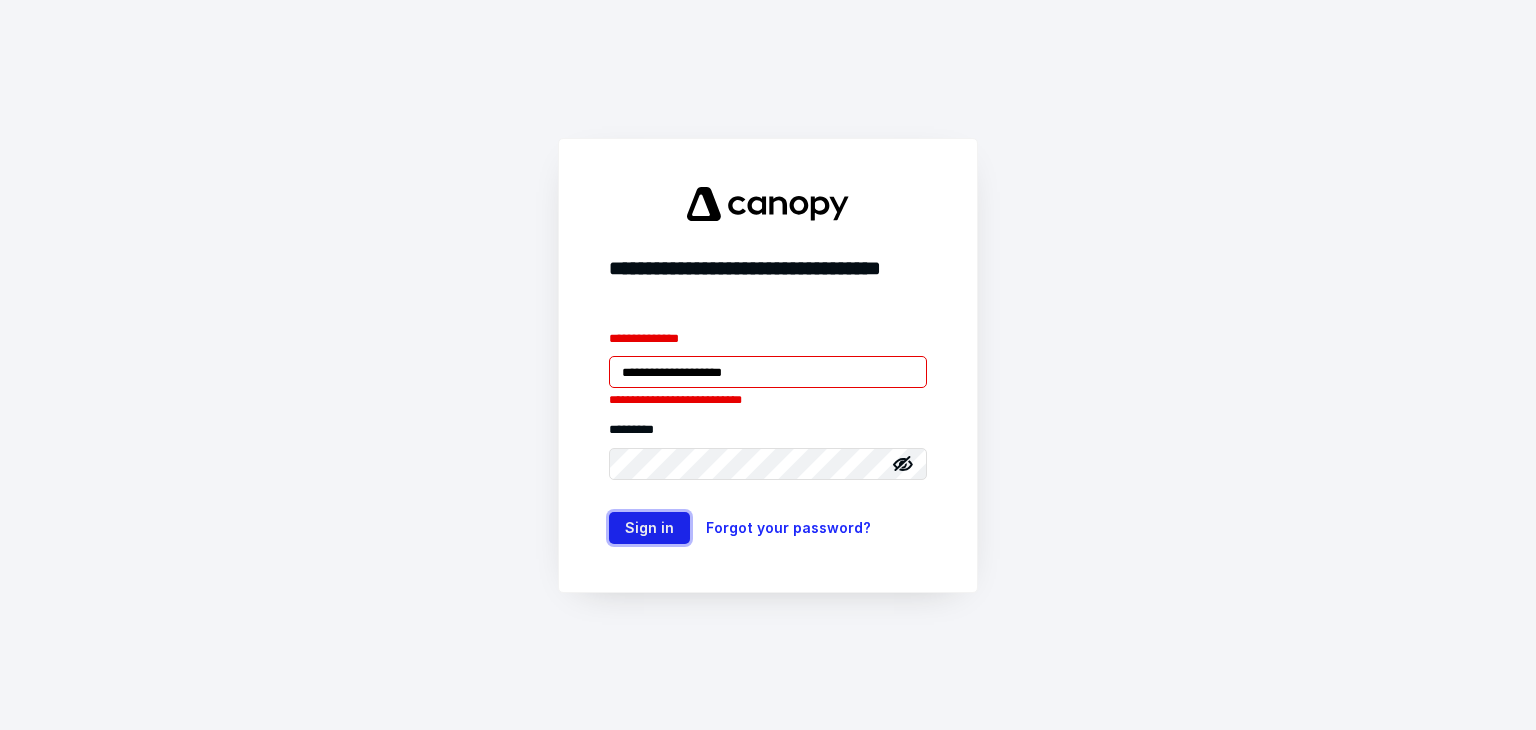 click on "Sign in" at bounding box center [649, 528] 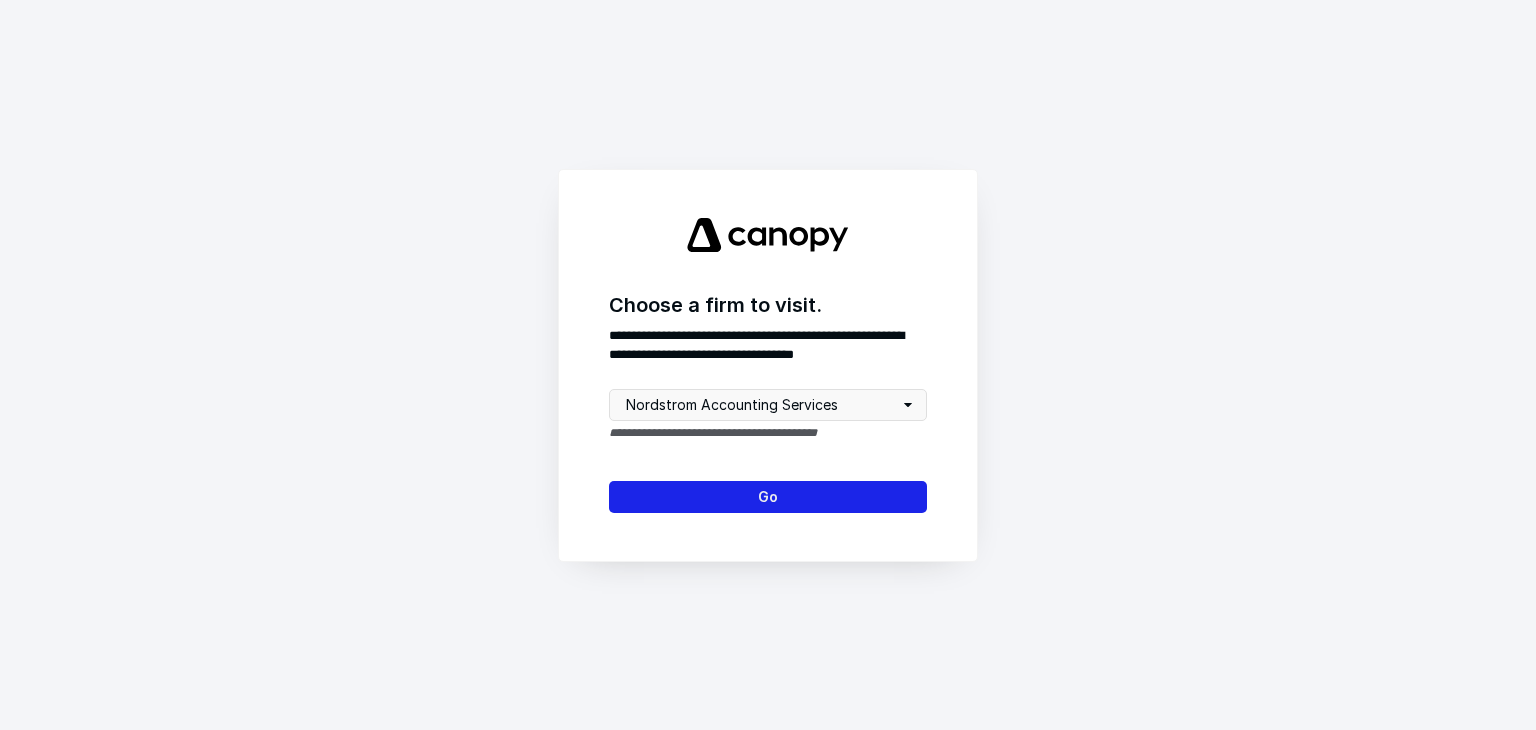 click on "Go" at bounding box center [768, 497] 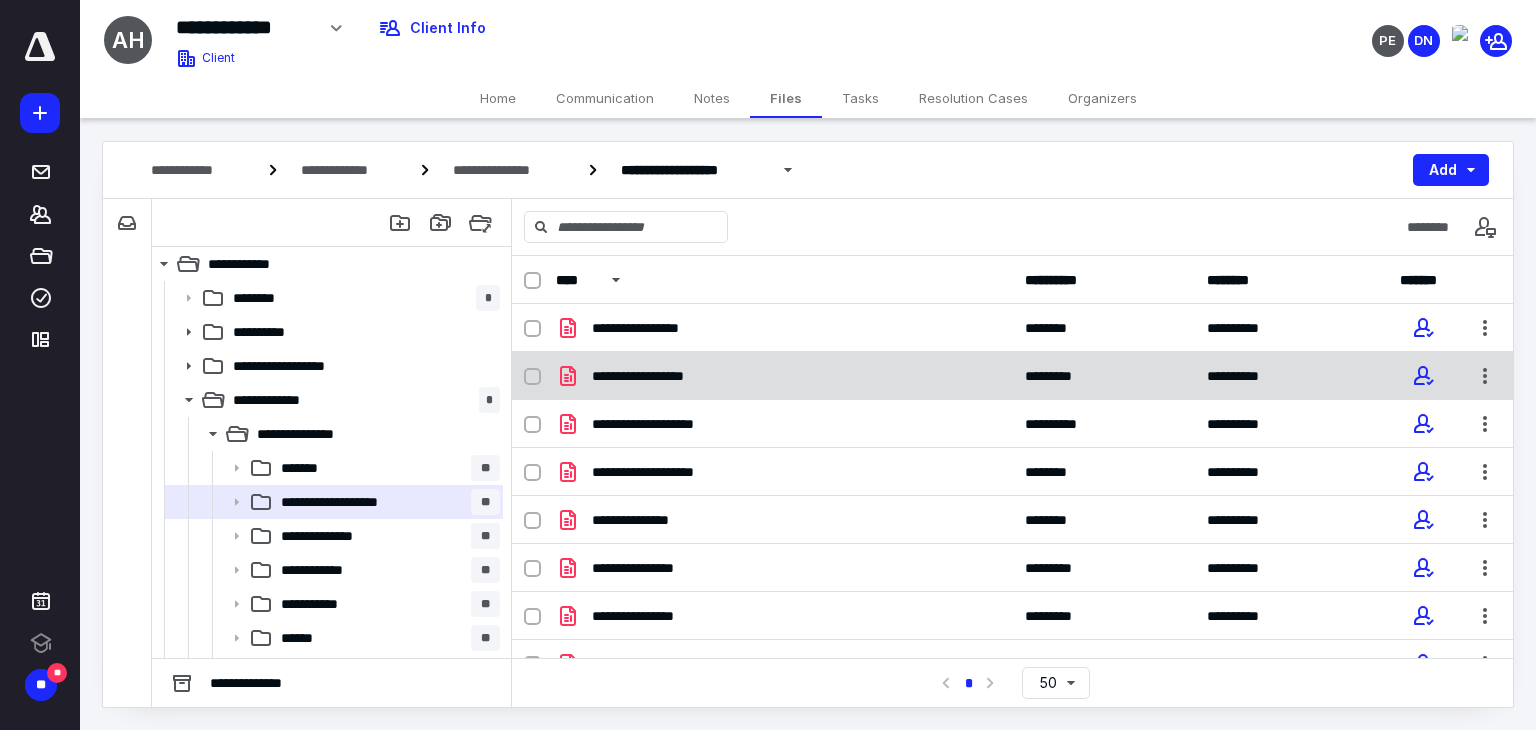 scroll, scrollTop: 0, scrollLeft: 0, axis: both 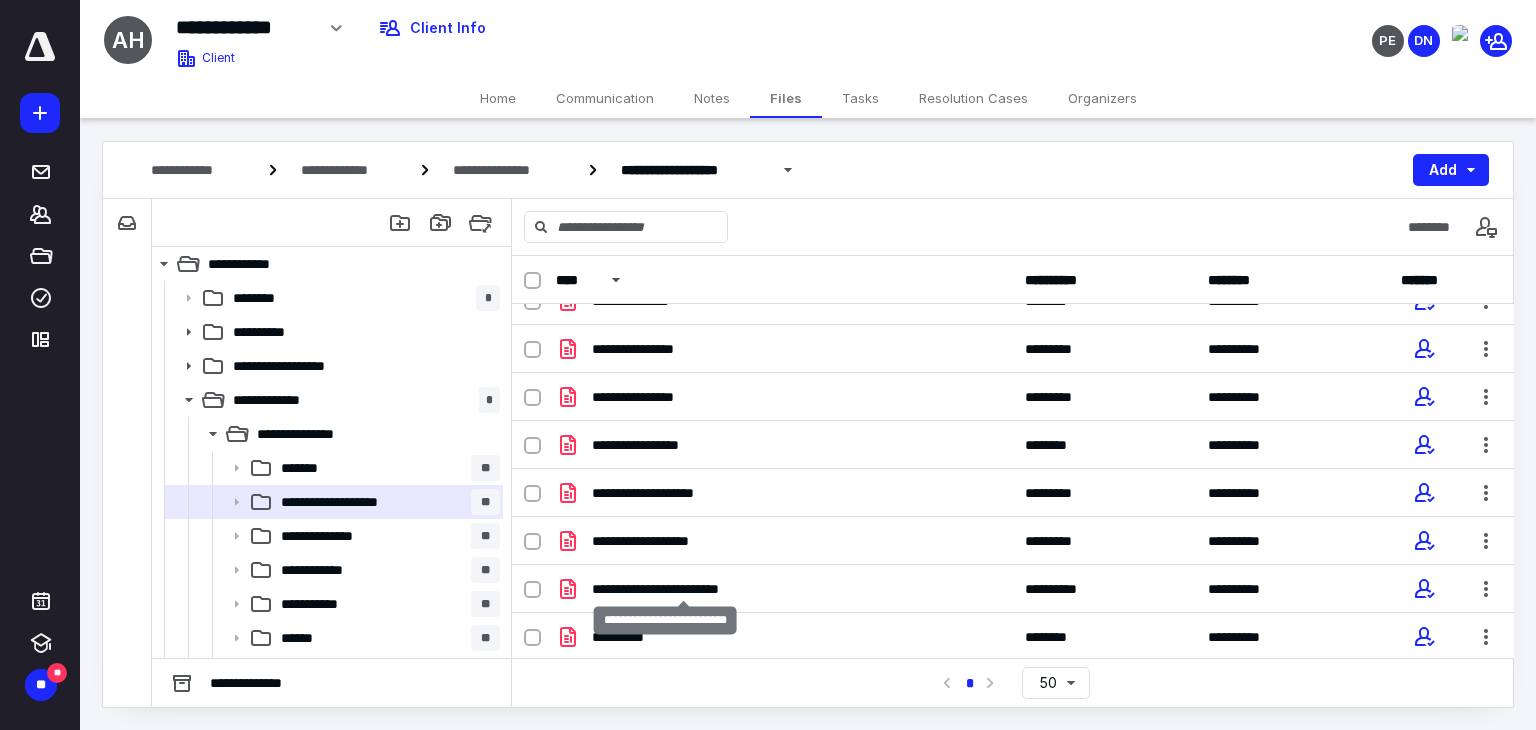 click on "**********" at bounding box center [684, 589] 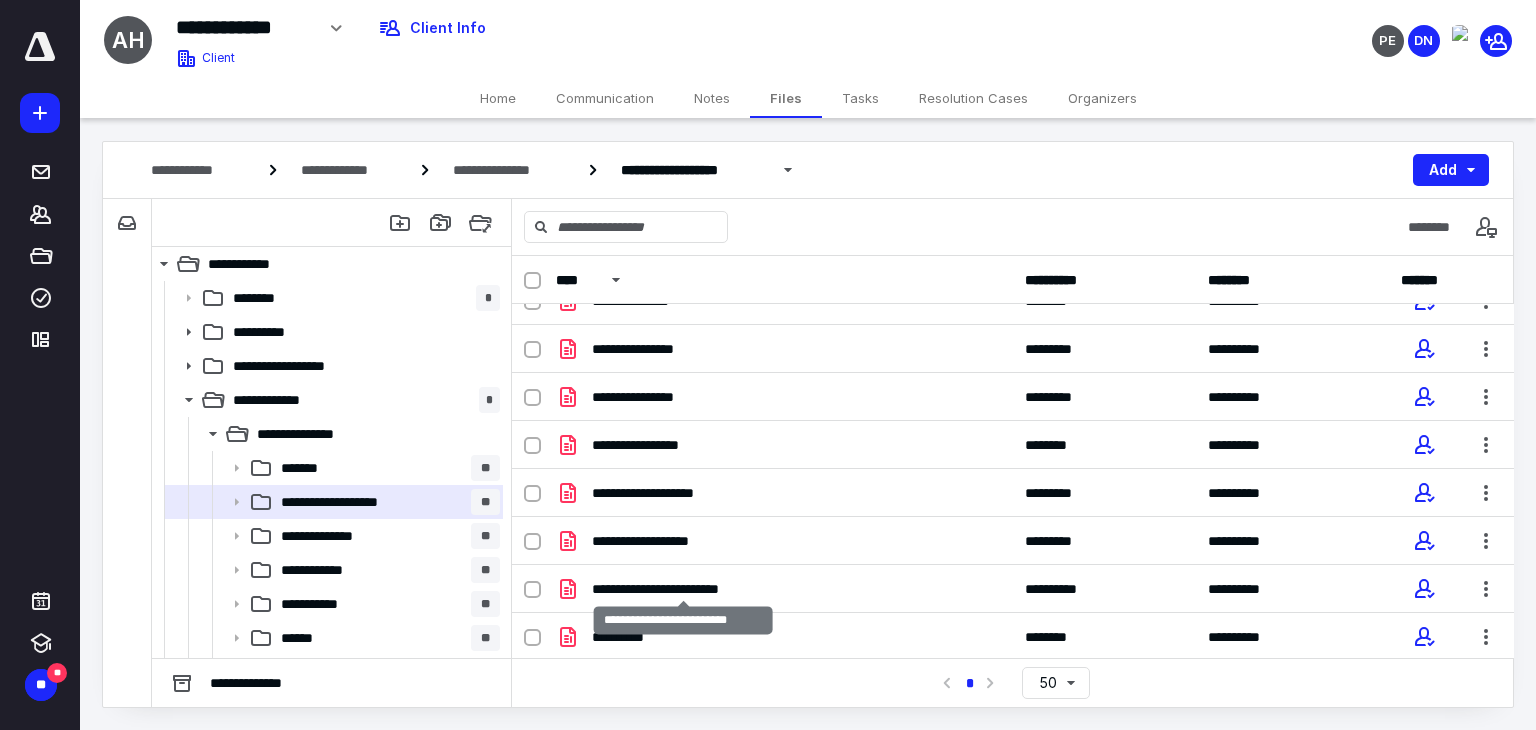 checkbox on "true" 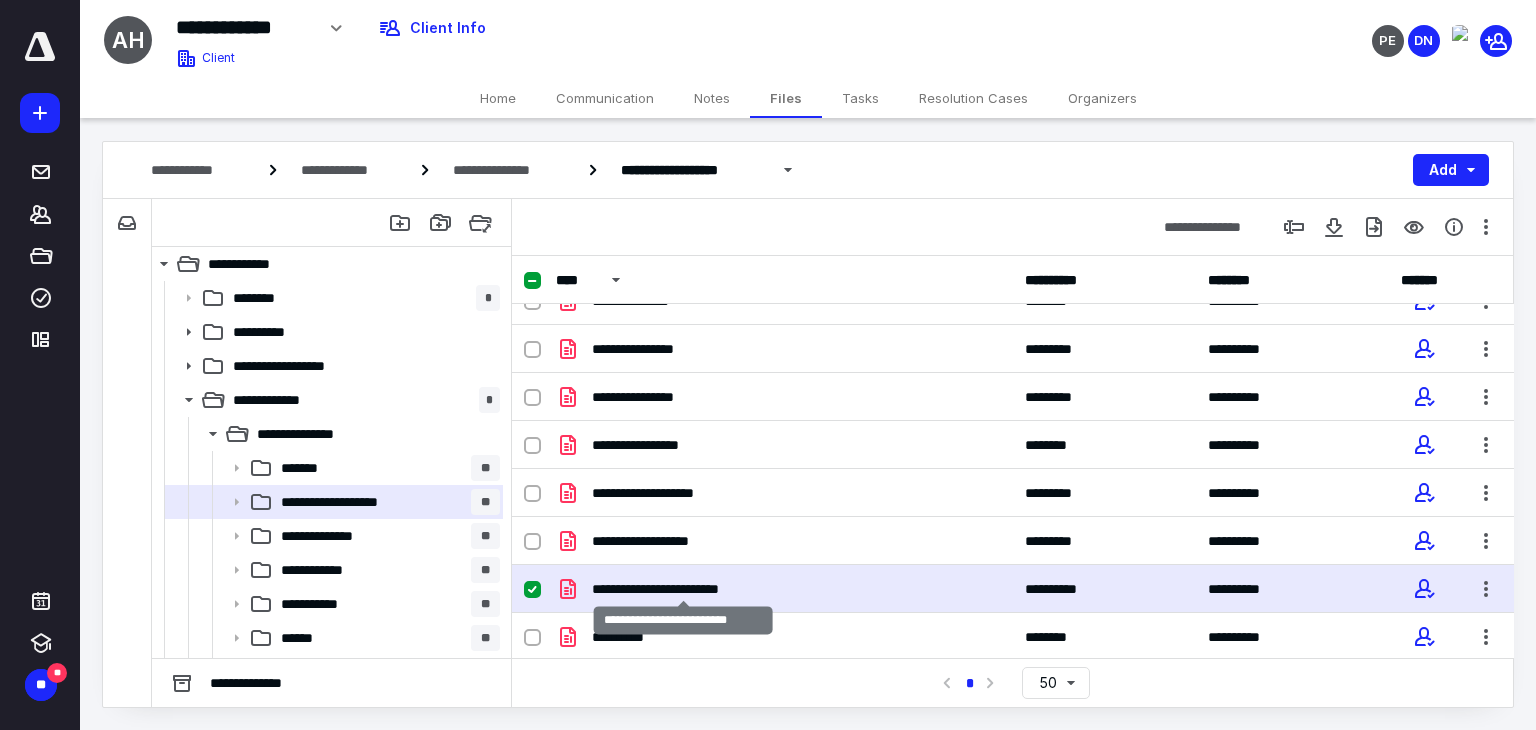 click on "**********" at bounding box center [684, 589] 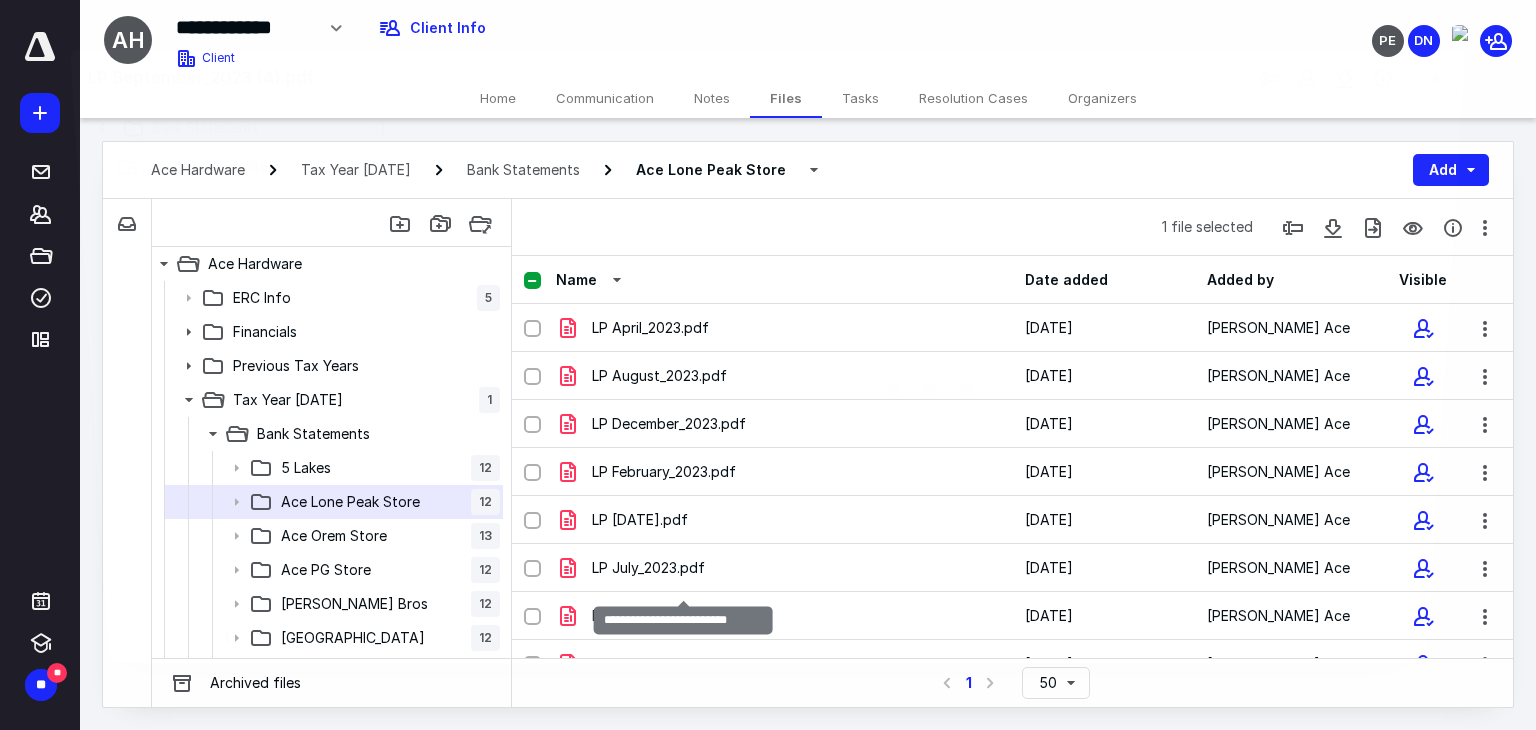 scroll, scrollTop: 219, scrollLeft: 0, axis: vertical 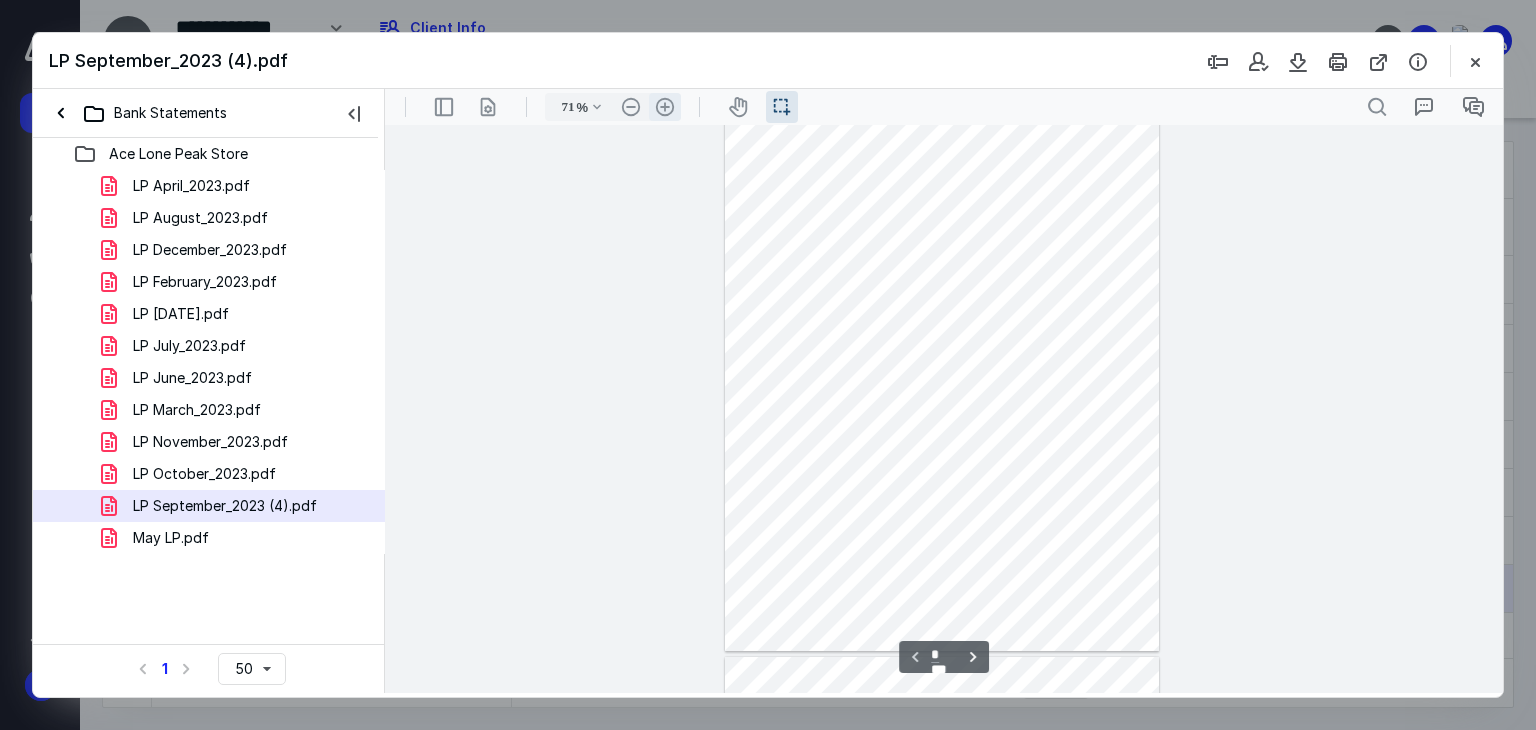 click on ".cls-1{fill:#abb0c4;} icon - header - zoom - in - line" at bounding box center [665, 107] 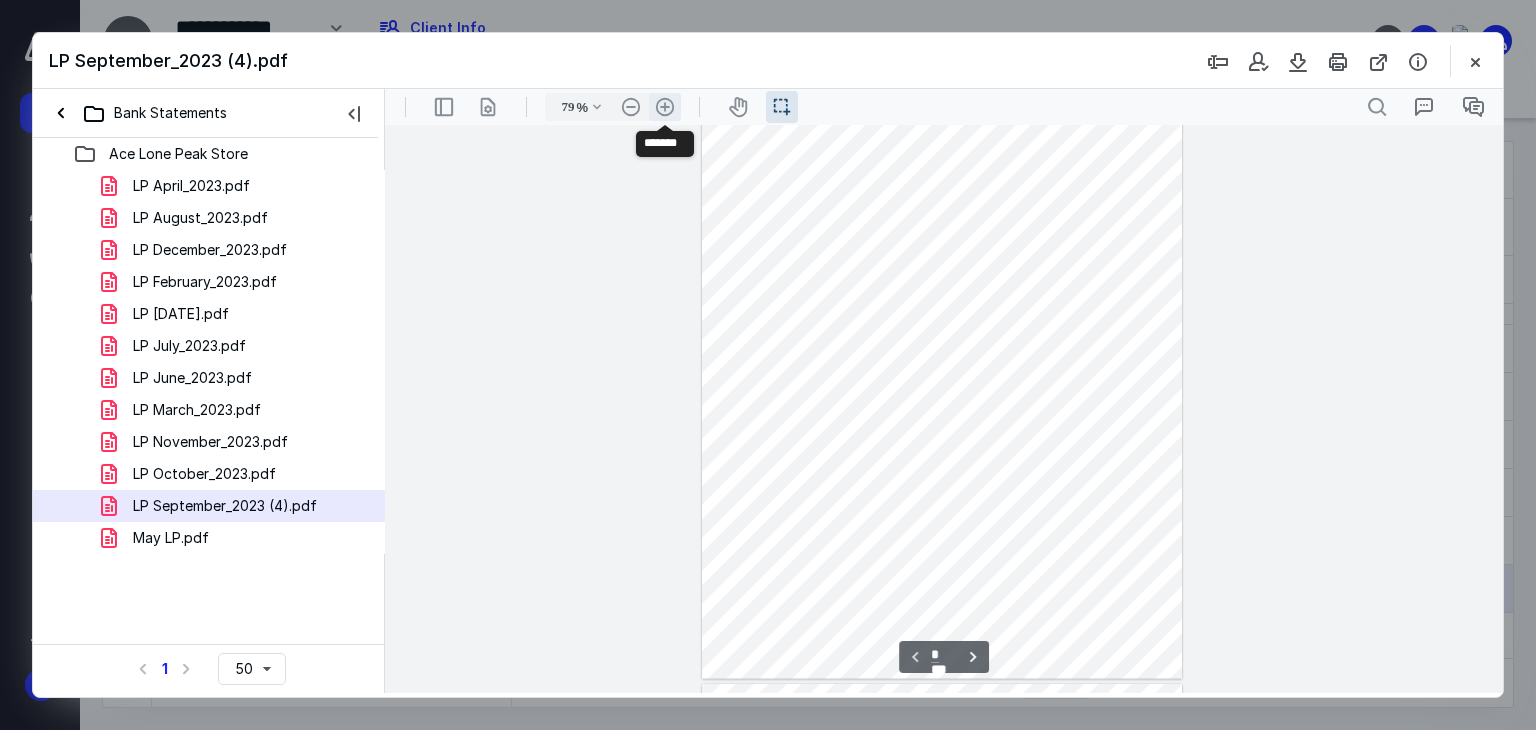click on ".cls-1{fill:#abb0c4;} icon - header - zoom - in - line" at bounding box center [665, 107] 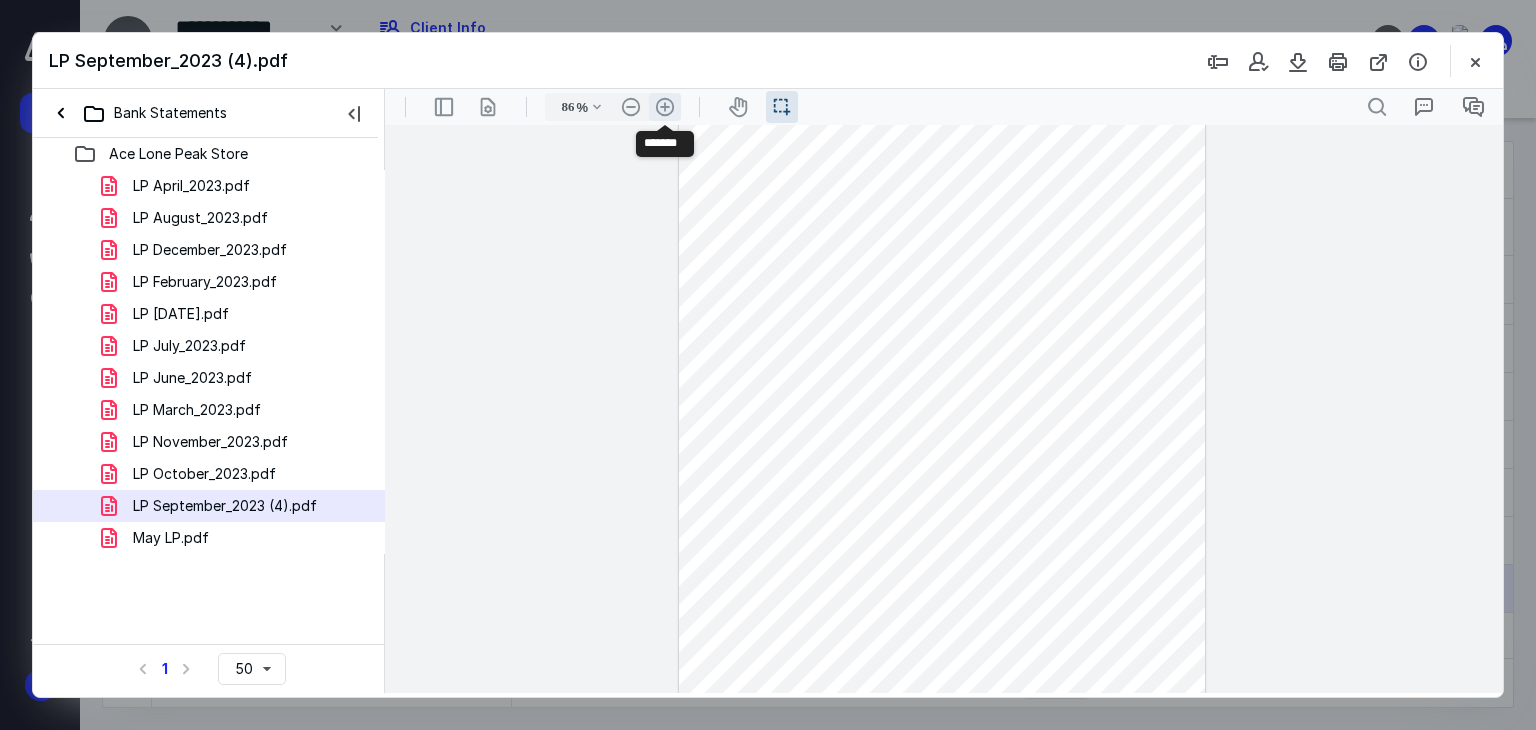 click on ".cls-1{fill:#abb0c4;} icon - header - zoom - in - line" at bounding box center [665, 107] 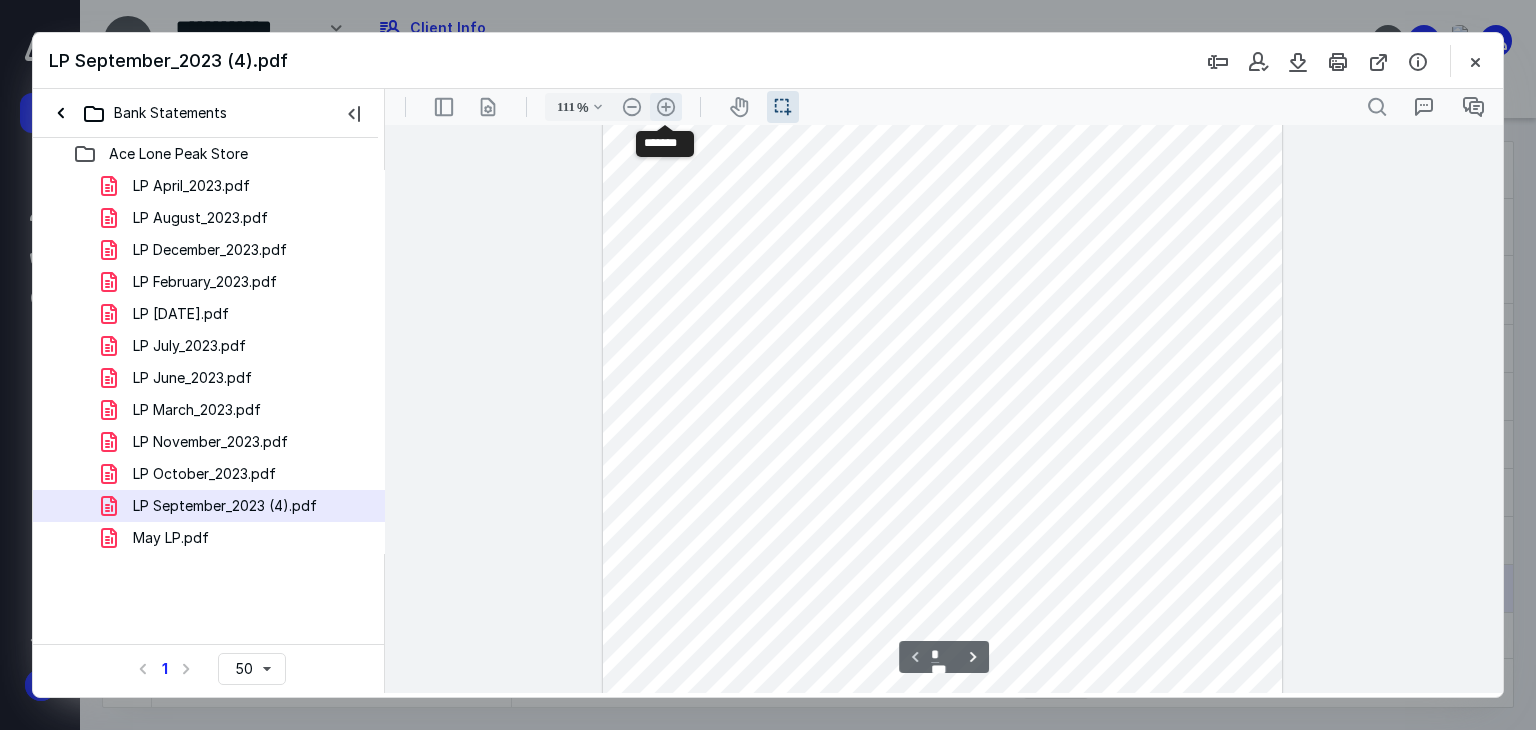 click on ".cls-1{fill:#abb0c4;} icon - header - zoom - in - line" at bounding box center [666, 107] 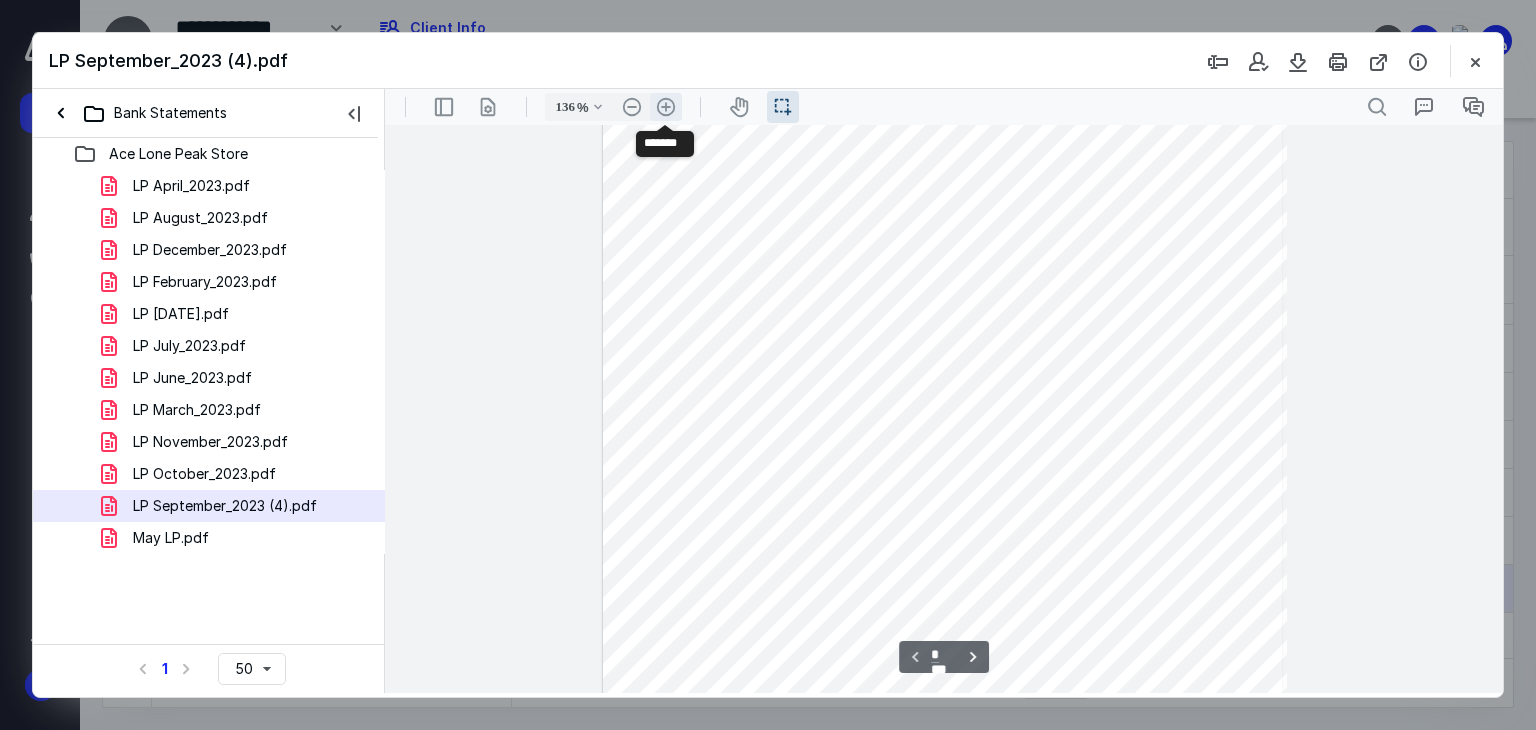 scroll, scrollTop: 317, scrollLeft: 0, axis: vertical 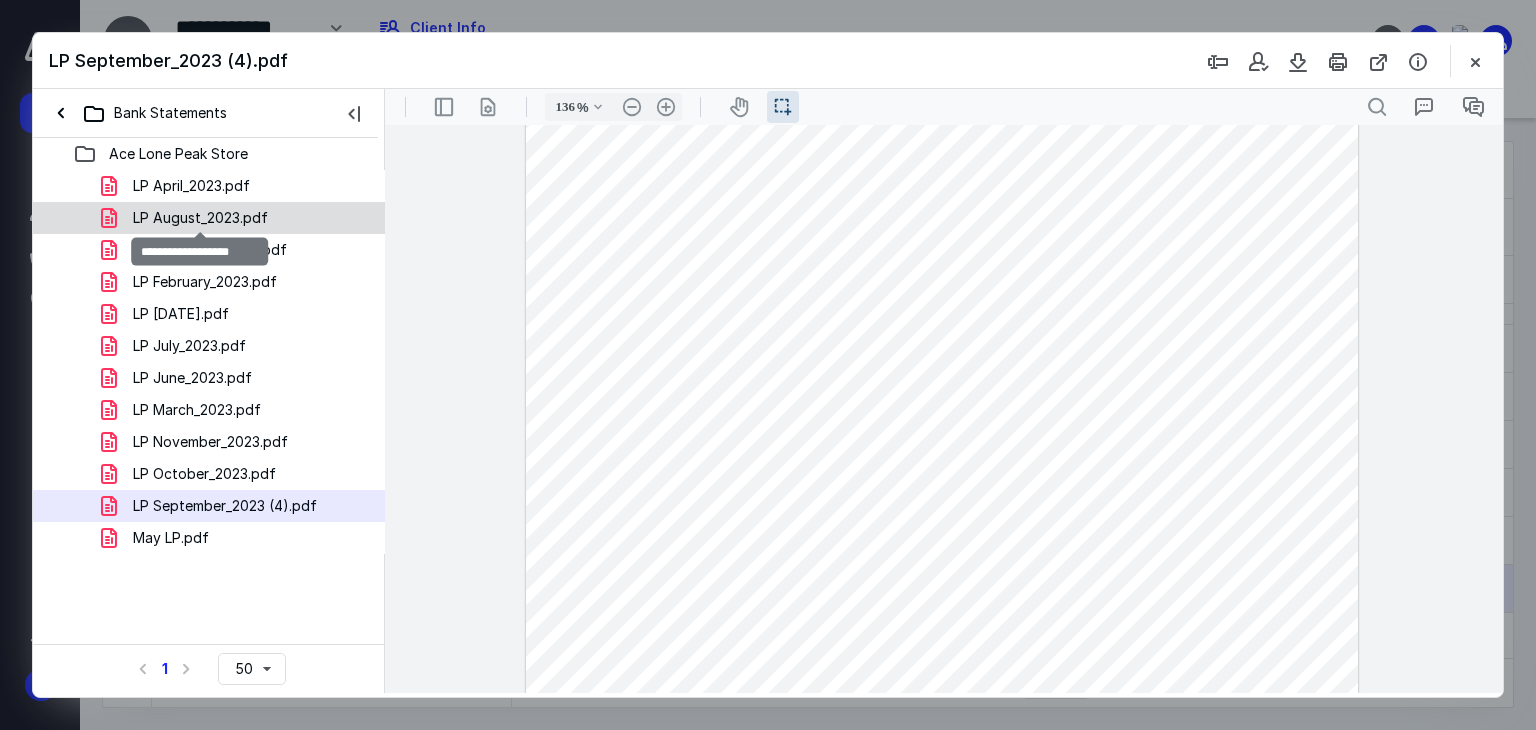 click on "LP August_2023.pdf" at bounding box center [200, 218] 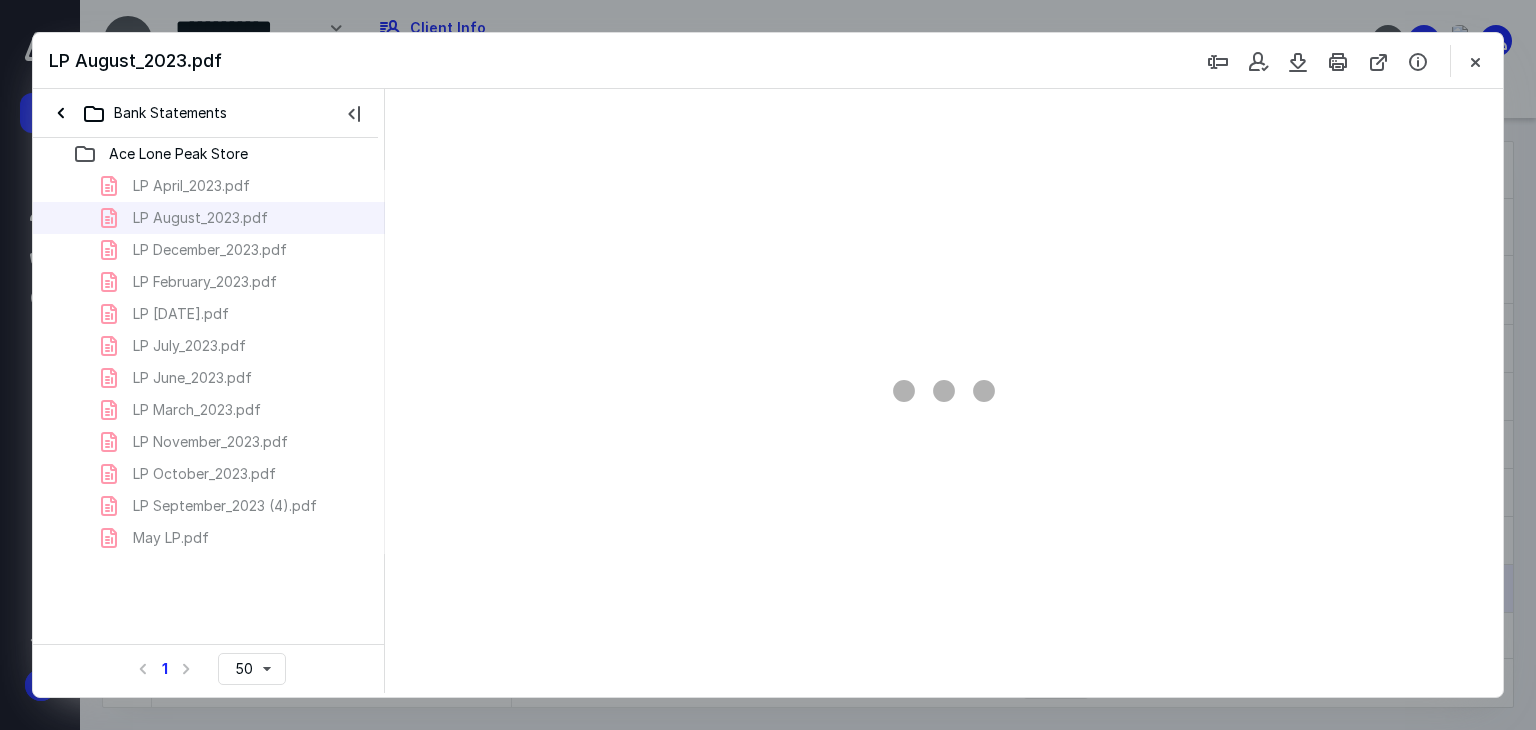 type on "71" 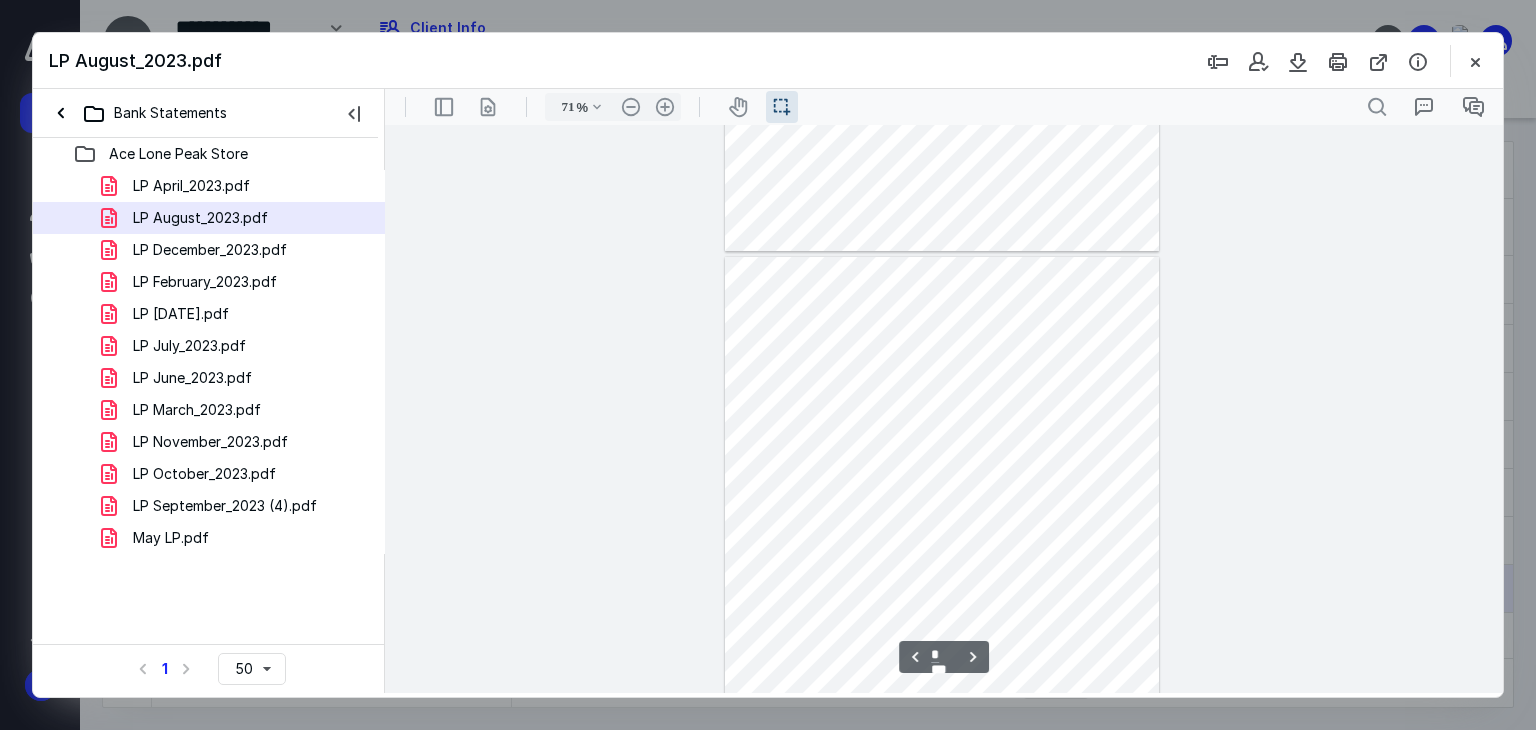 scroll, scrollTop: 739, scrollLeft: 0, axis: vertical 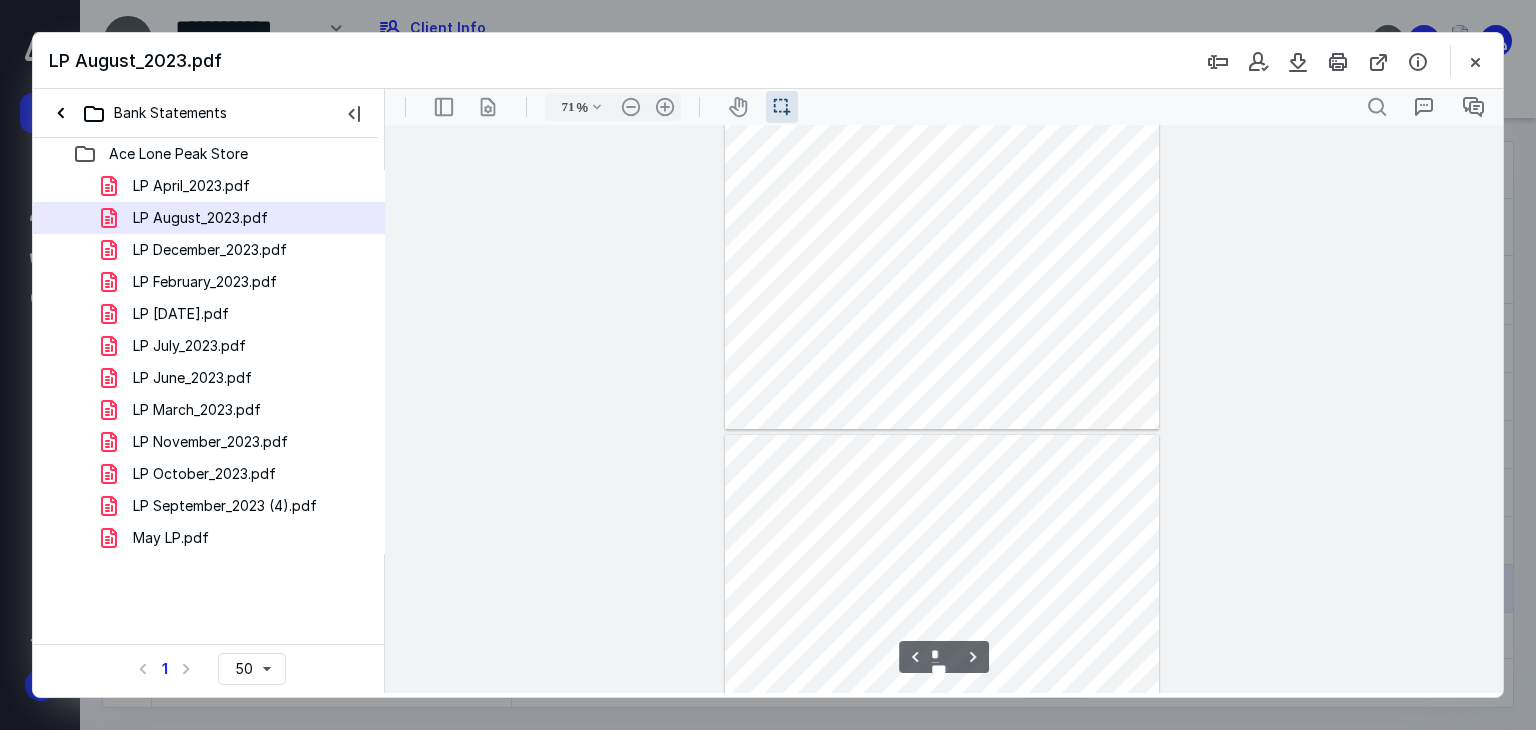 type on "*" 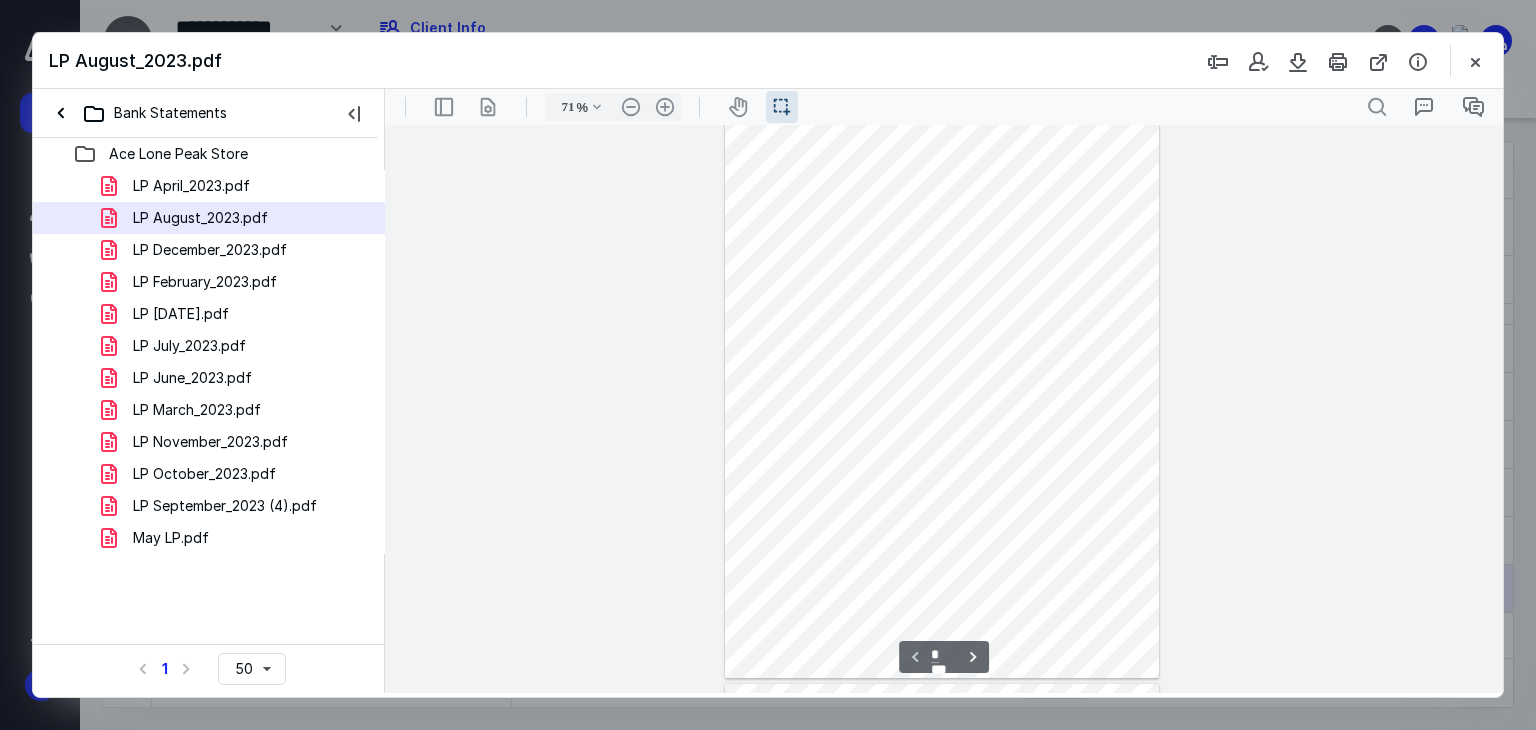 scroll, scrollTop: 0, scrollLeft: 0, axis: both 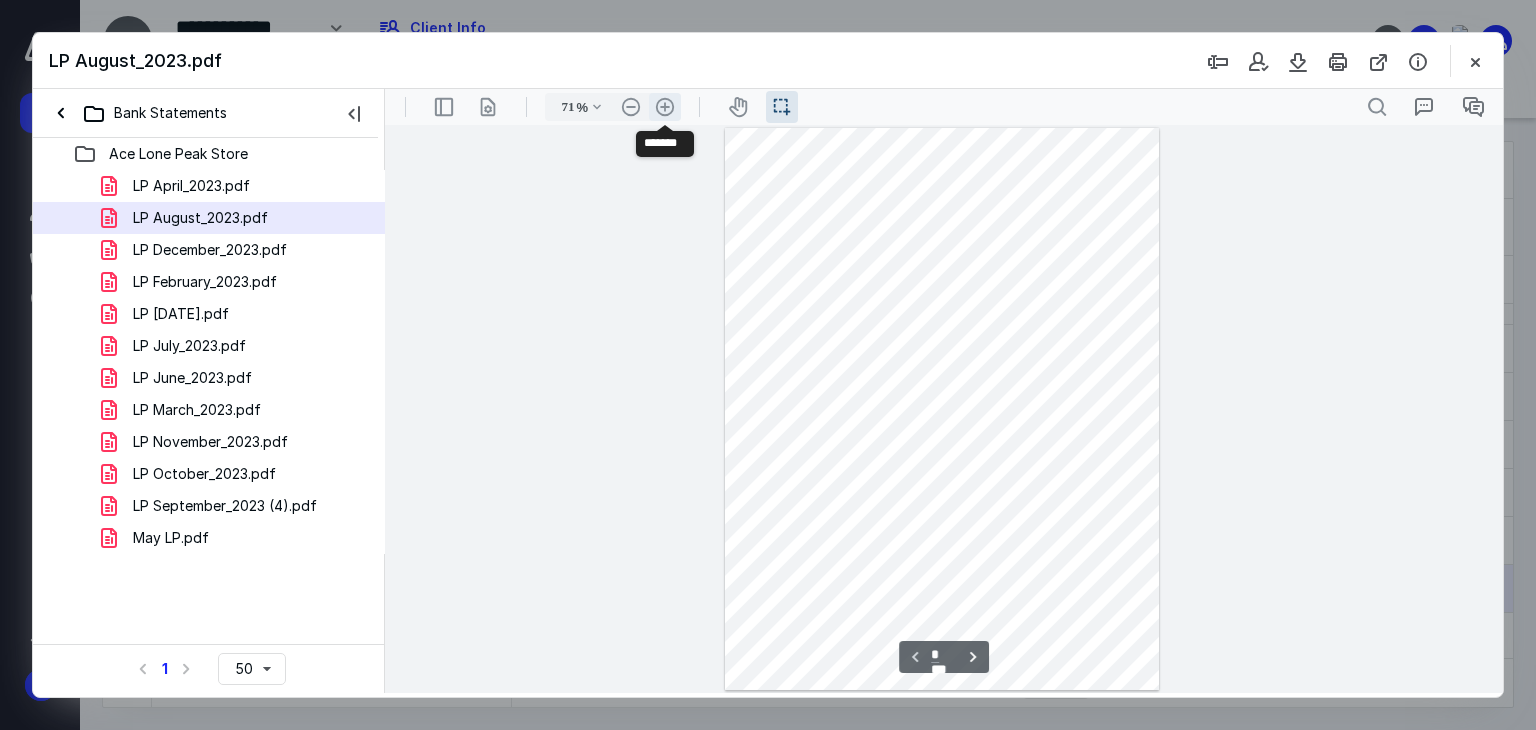 click on ".cls-1{fill:#abb0c4;} icon - header - zoom - in - line" at bounding box center (665, 107) 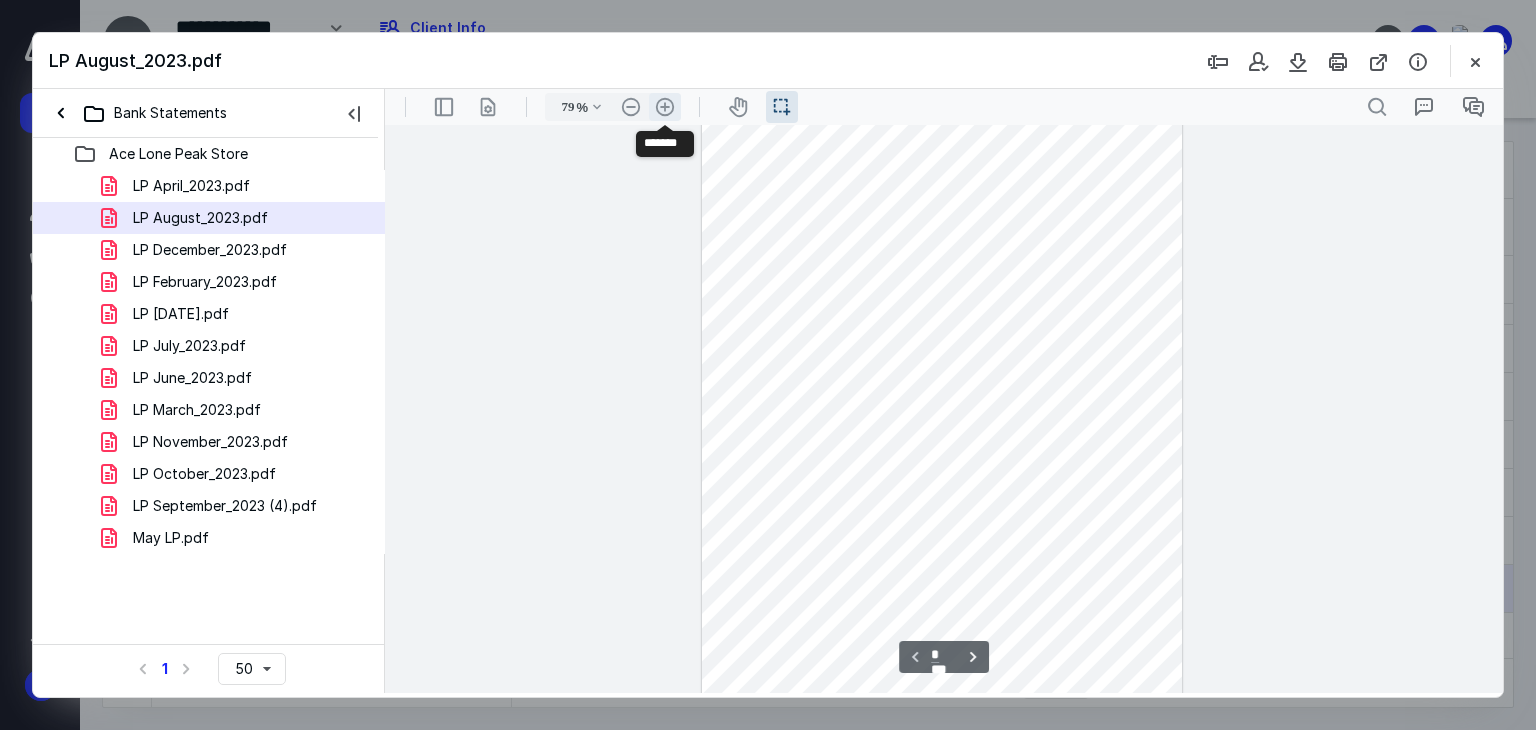 click on ".cls-1{fill:#abb0c4;} icon - header - zoom - in - line" at bounding box center (665, 107) 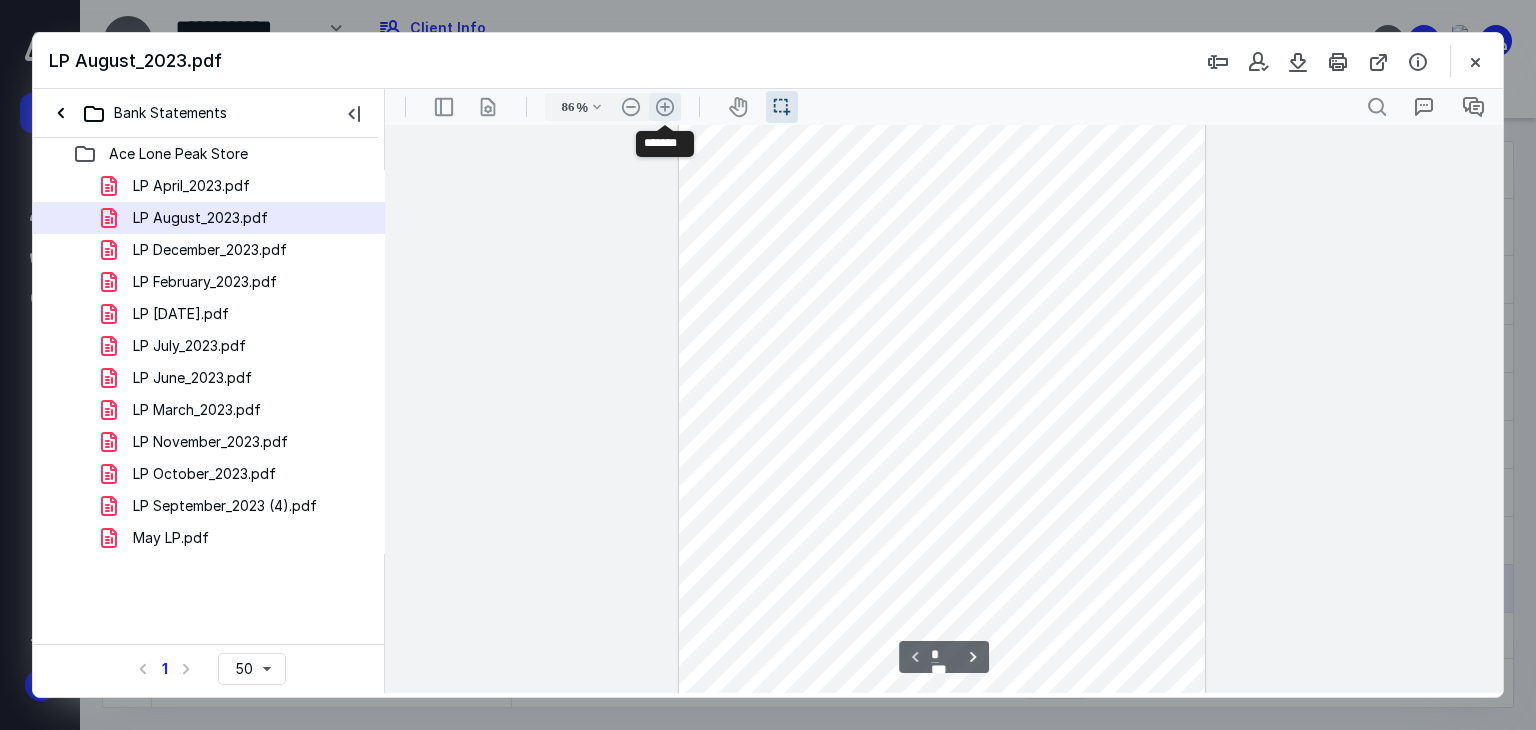 click on ".cls-1{fill:#abb0c4;} icon - header - zoom - in - line" at bounding box center [665, 107] 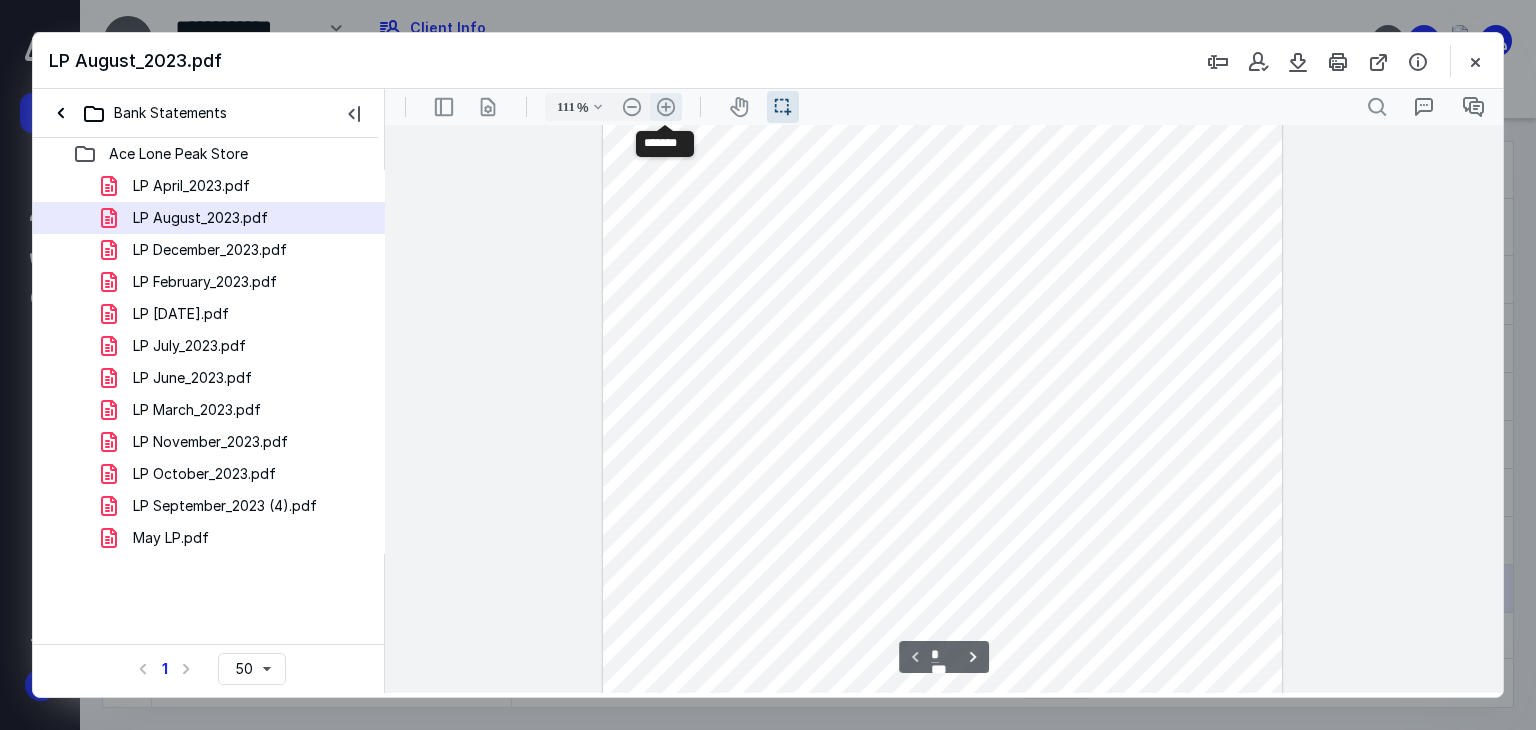 scroll, scrollTop: 149, scrollLeft: 0, axis: vertical 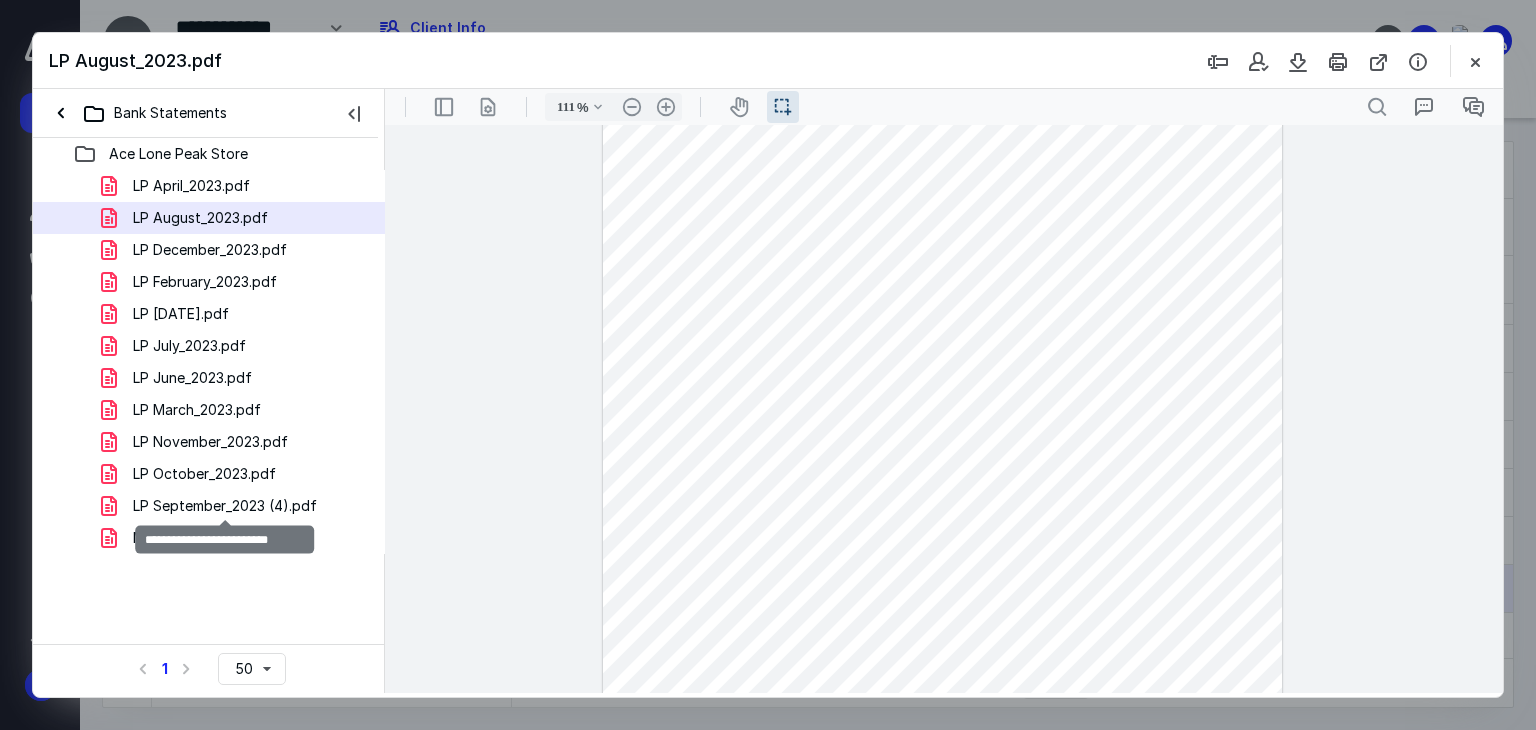 click on "LP September_2023 (4).pdf" at bounding box center [225, 506] 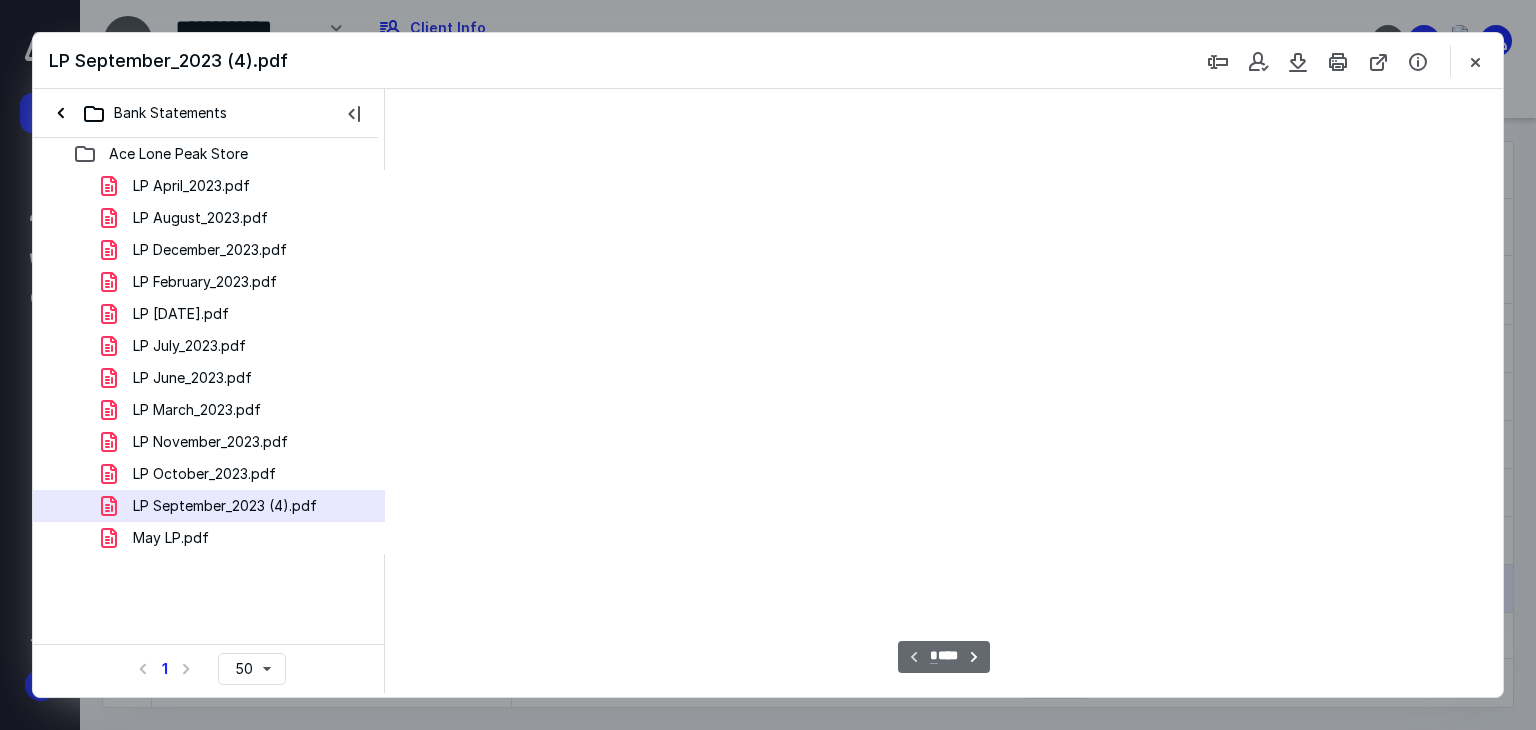 scroll, scrollTop: 39, scrollLeft: 0, axis: vertical 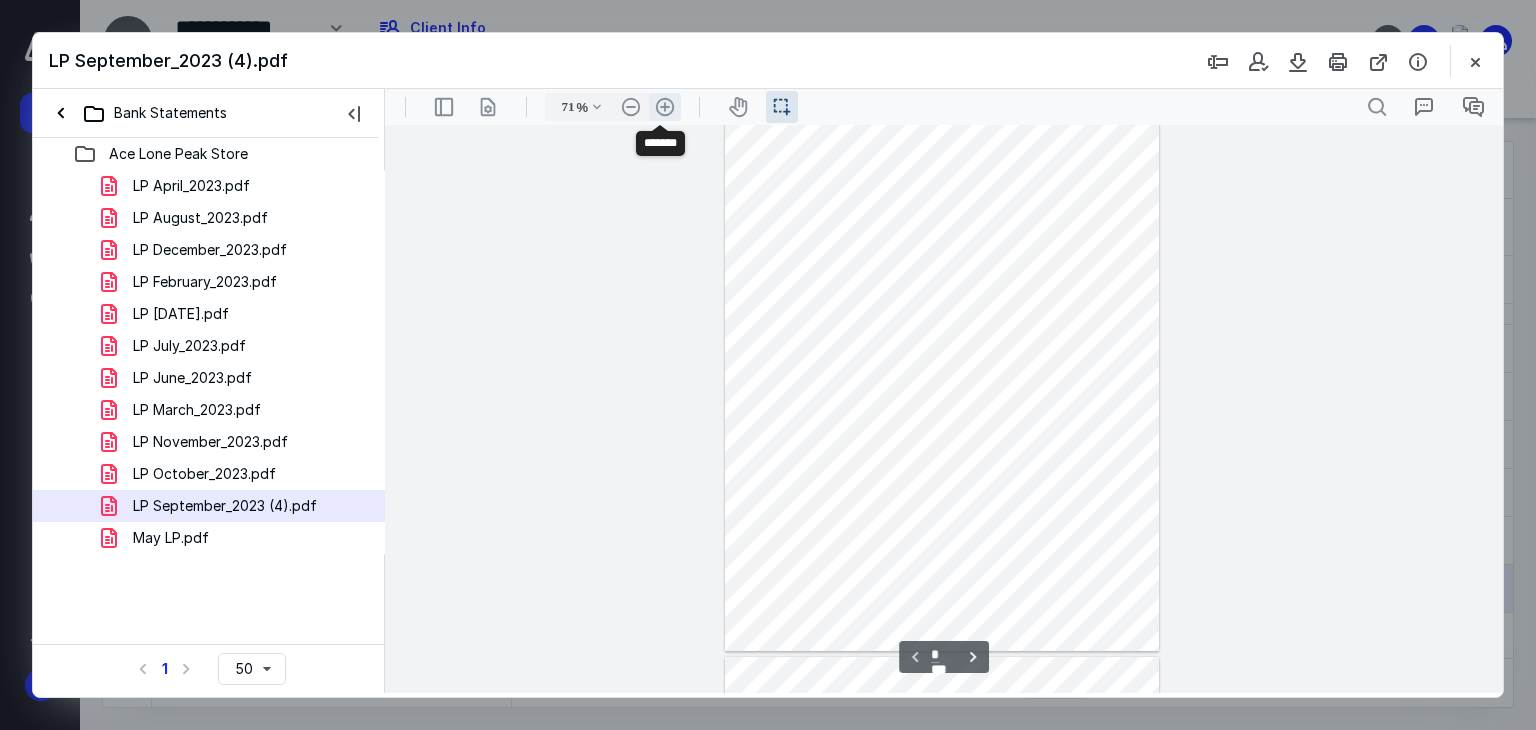 click on ".cls-1{fill:#abb0c4;} icon - header - zoom - in - line" at bounding box center (665, 107) 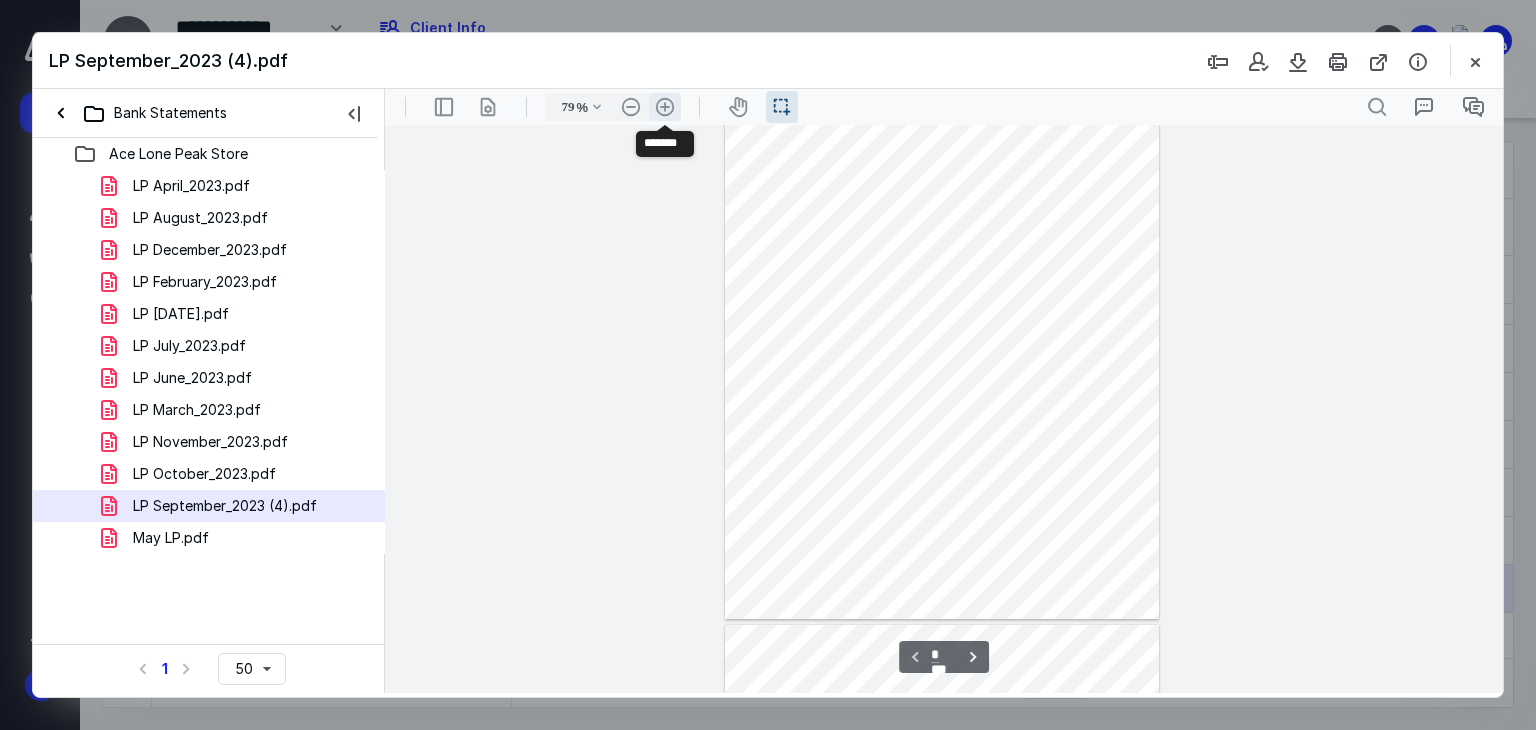 click on ".cls-1{fill:#abb0c4;} icon - header - zoom - in - line" at bounding box center [665, 107] 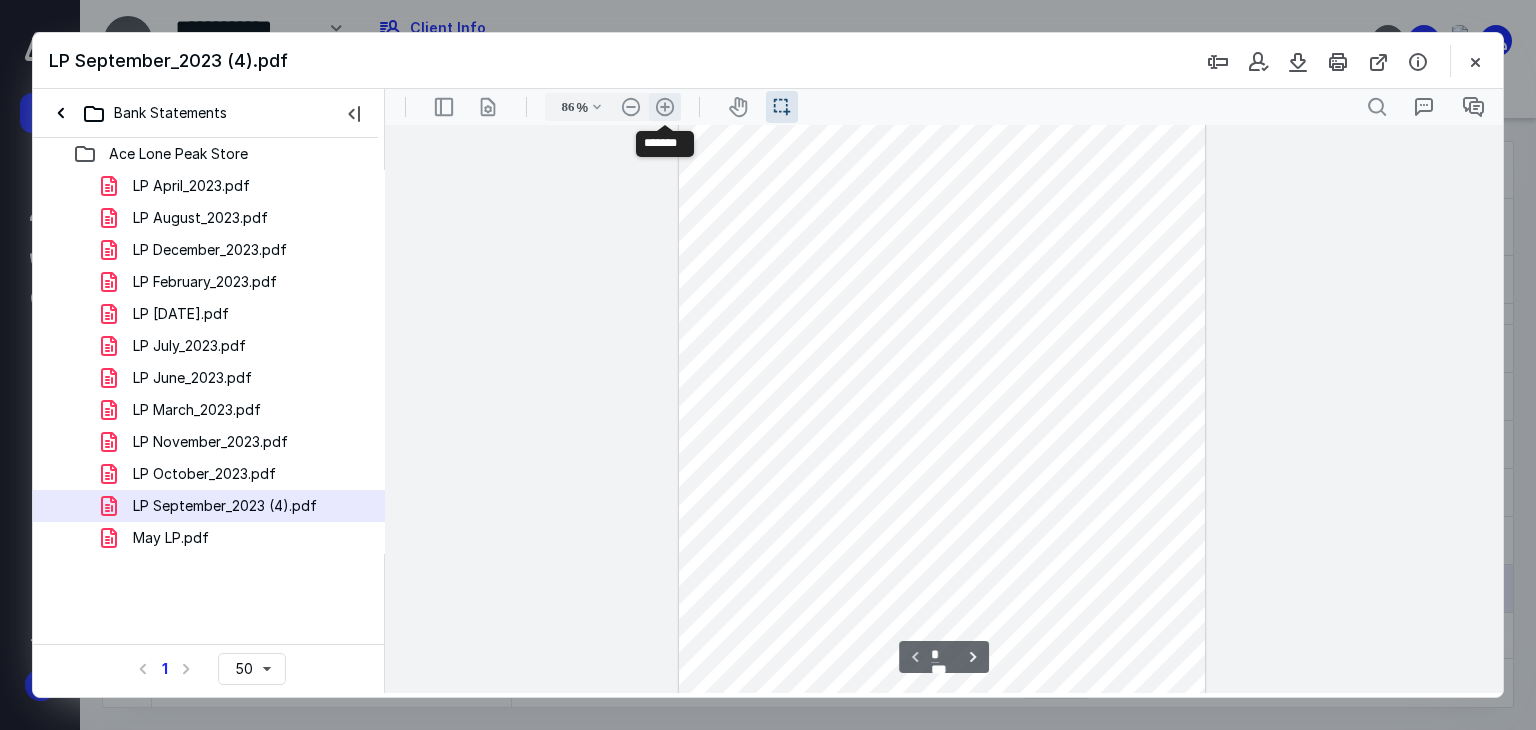 click on ".cls-1{fill:#abb0c4;} icon - header - zoom - in - line" at bounding box center [665, 107] 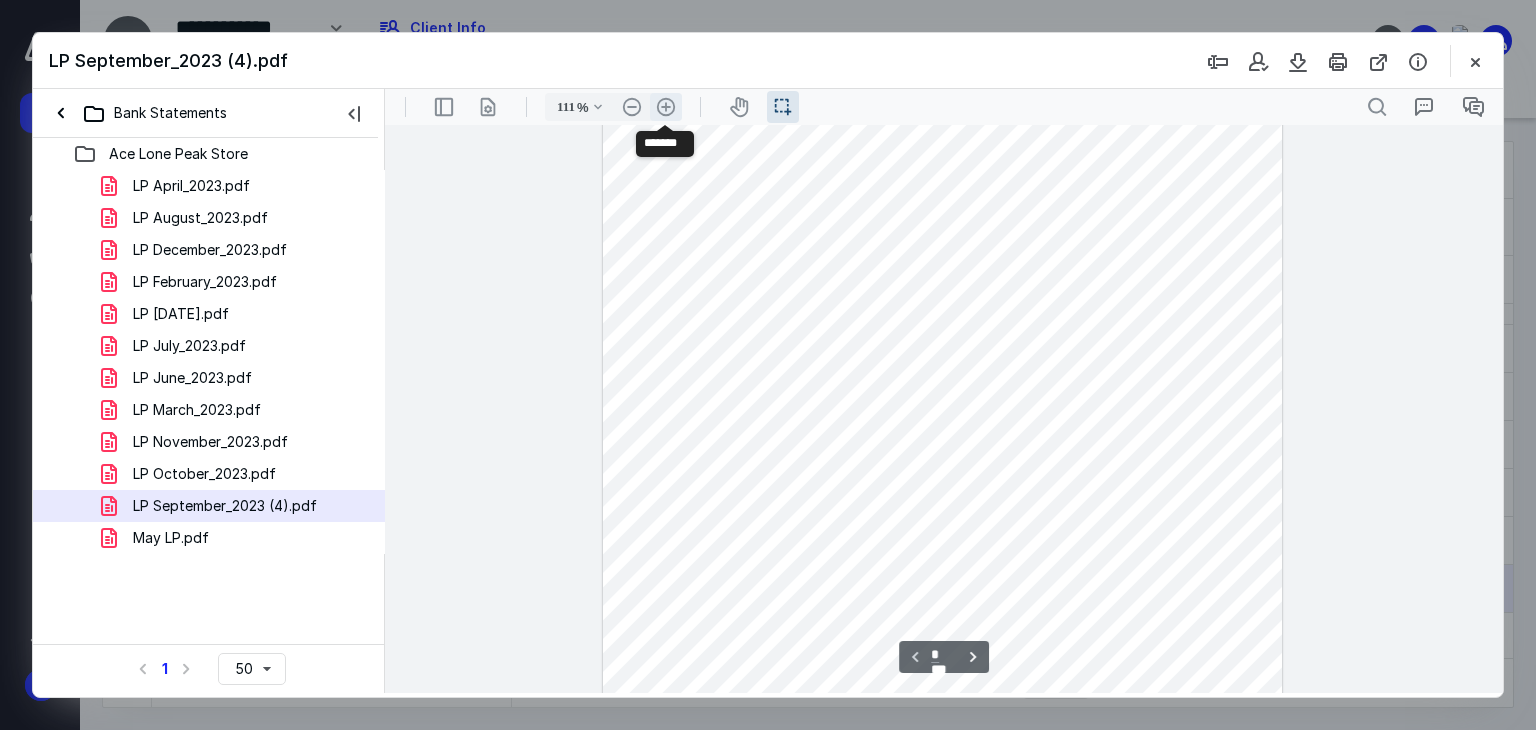 scroll, scrollTop: 210, scrollLeft: 0, axis: vertical 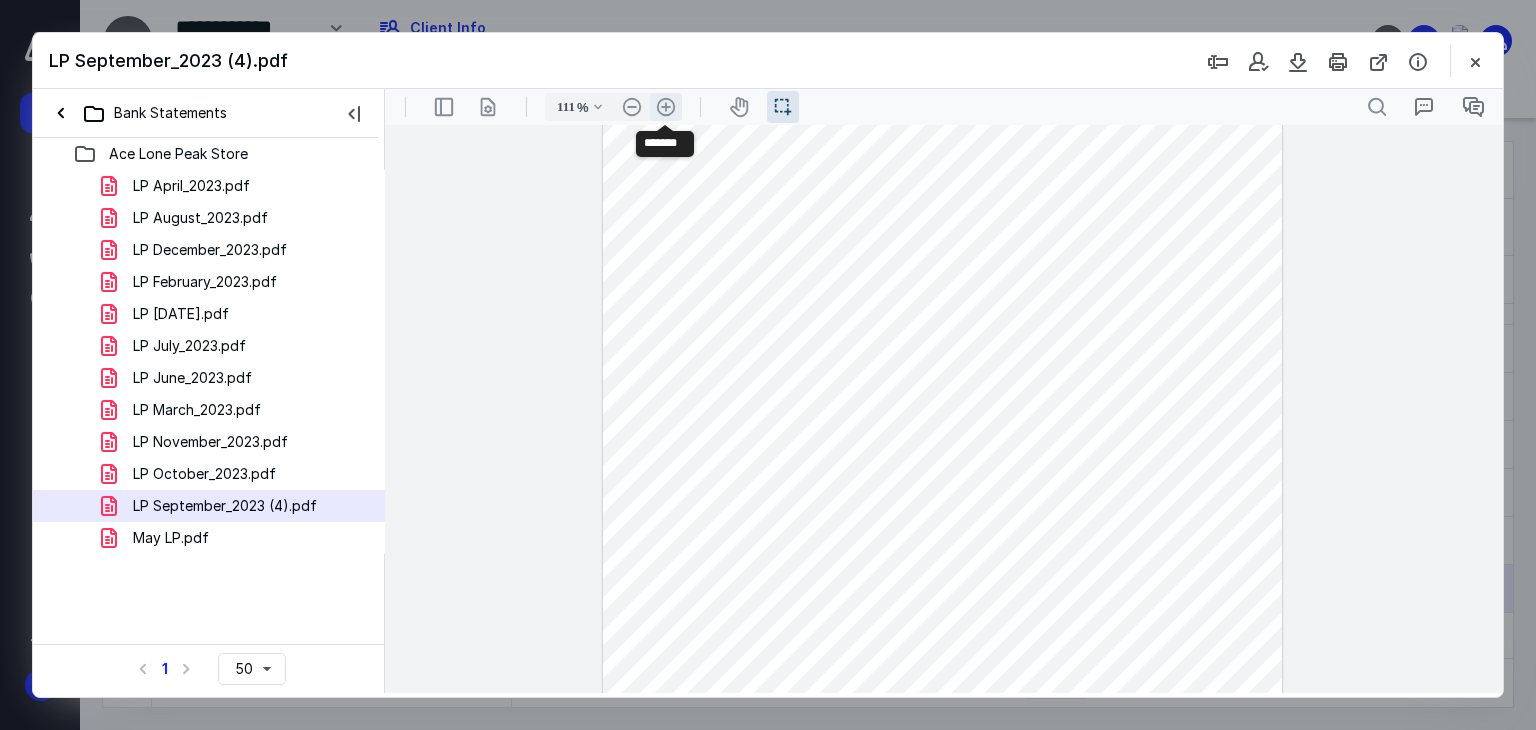 click on ".cls-1{fill:#abb0c4;} icon - header - zoom - in - line" at bounding box center [666, 107] 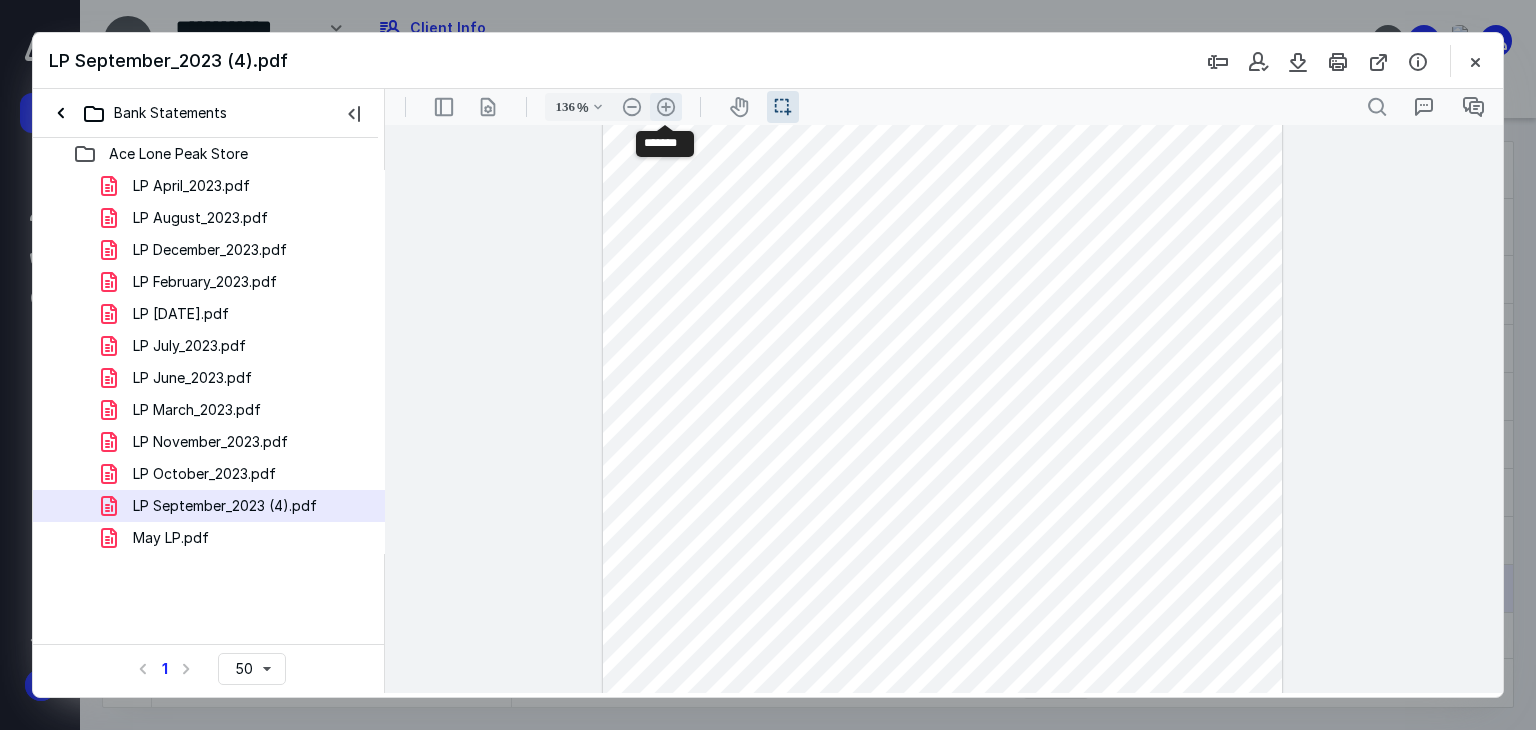 scroll, scrollTop: 317, scrollLeft: 0, axis: vertical 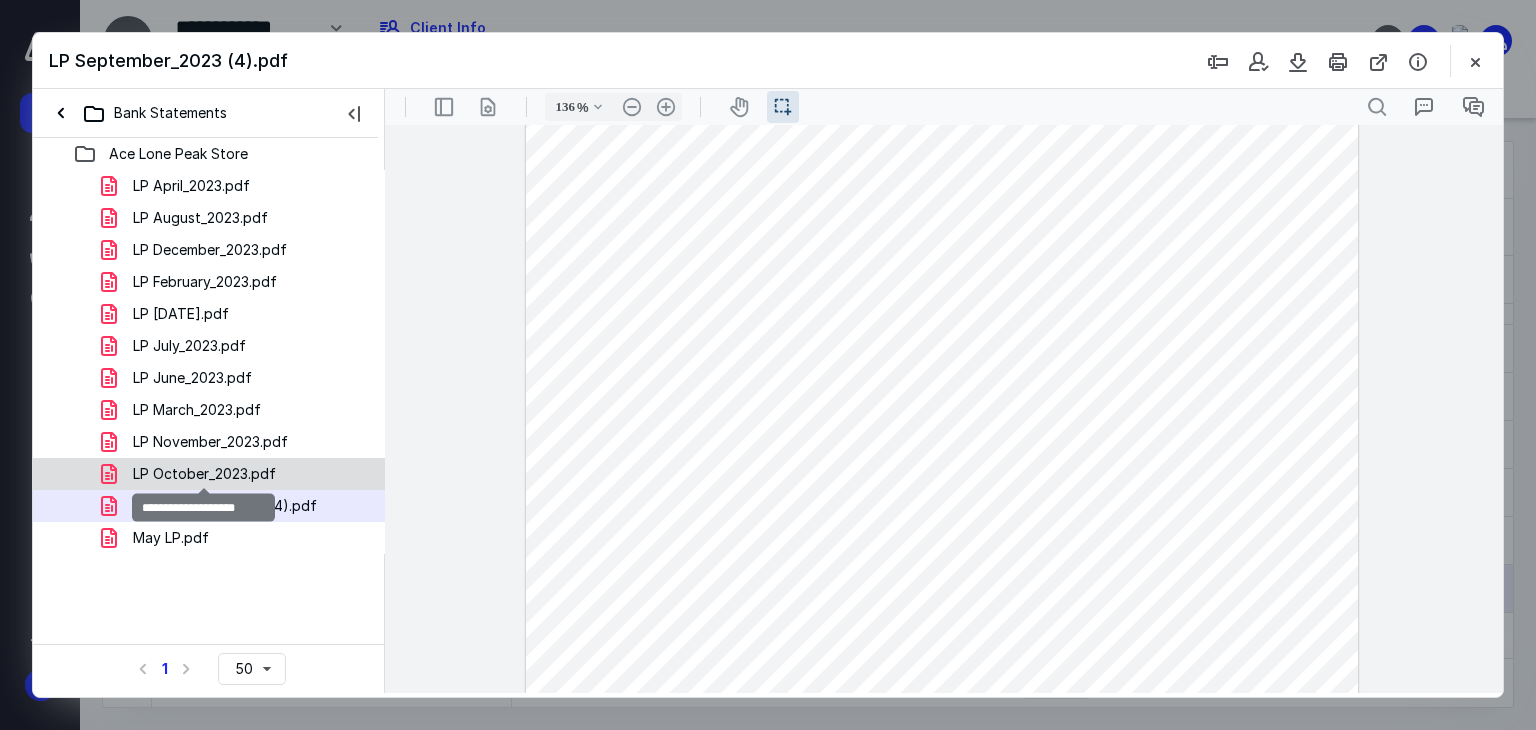click on "LP October_2023.pdf" at bounding box center (204, 474) 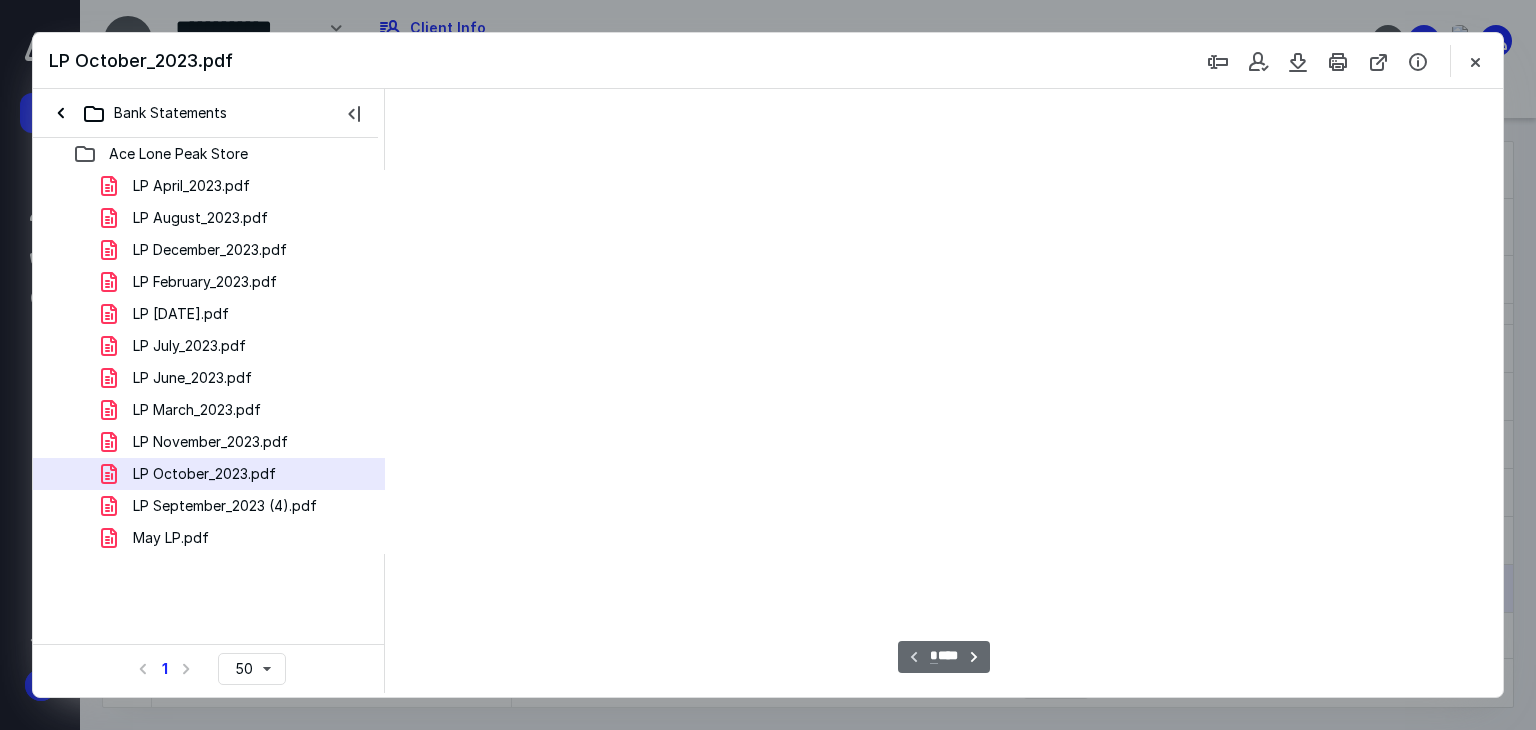 scroll, scrollTop: 39, scrollLeft: 0, axis: vertical 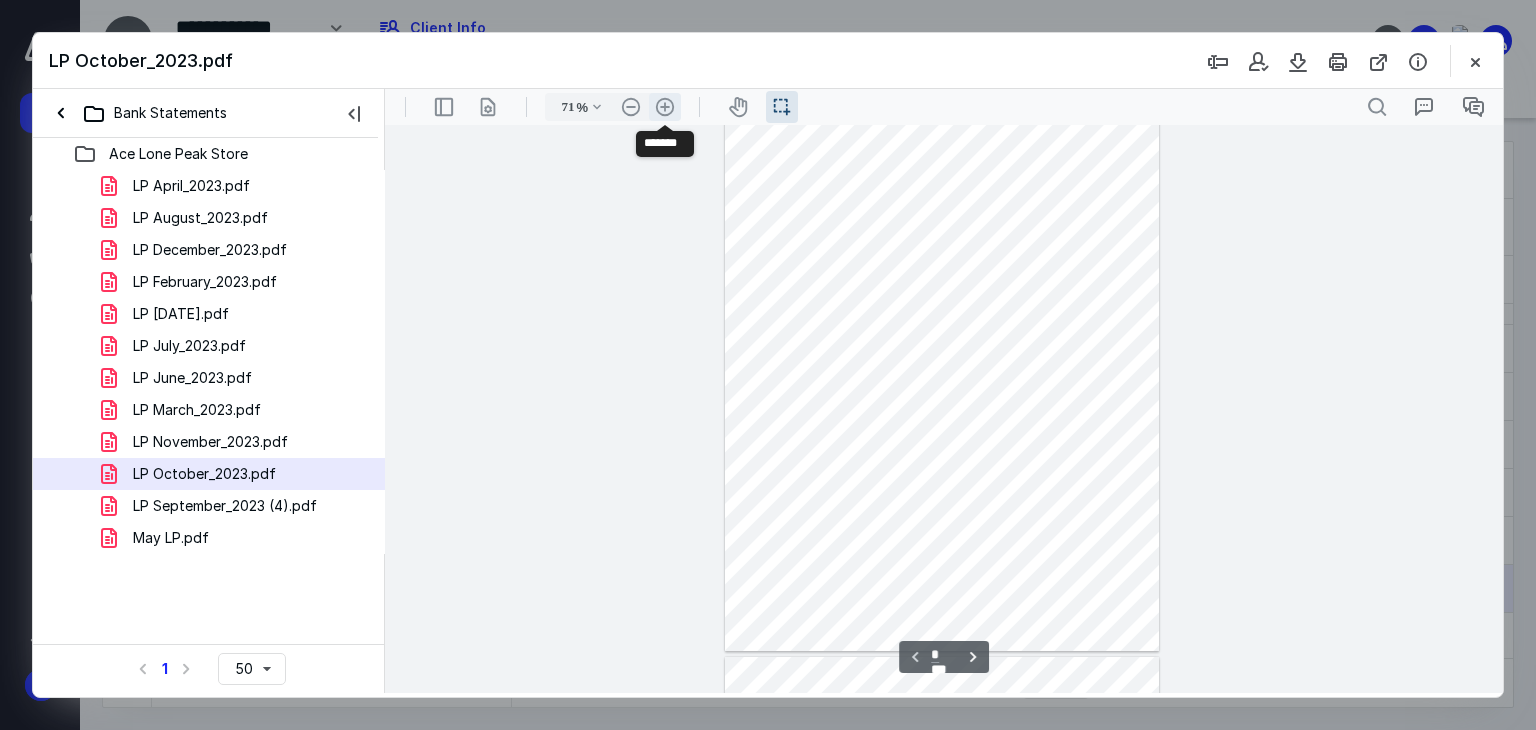click on ".cls-1{fill:#abb0c4;} icon - header - zoom - in - line" at bounding box center (665, 107) 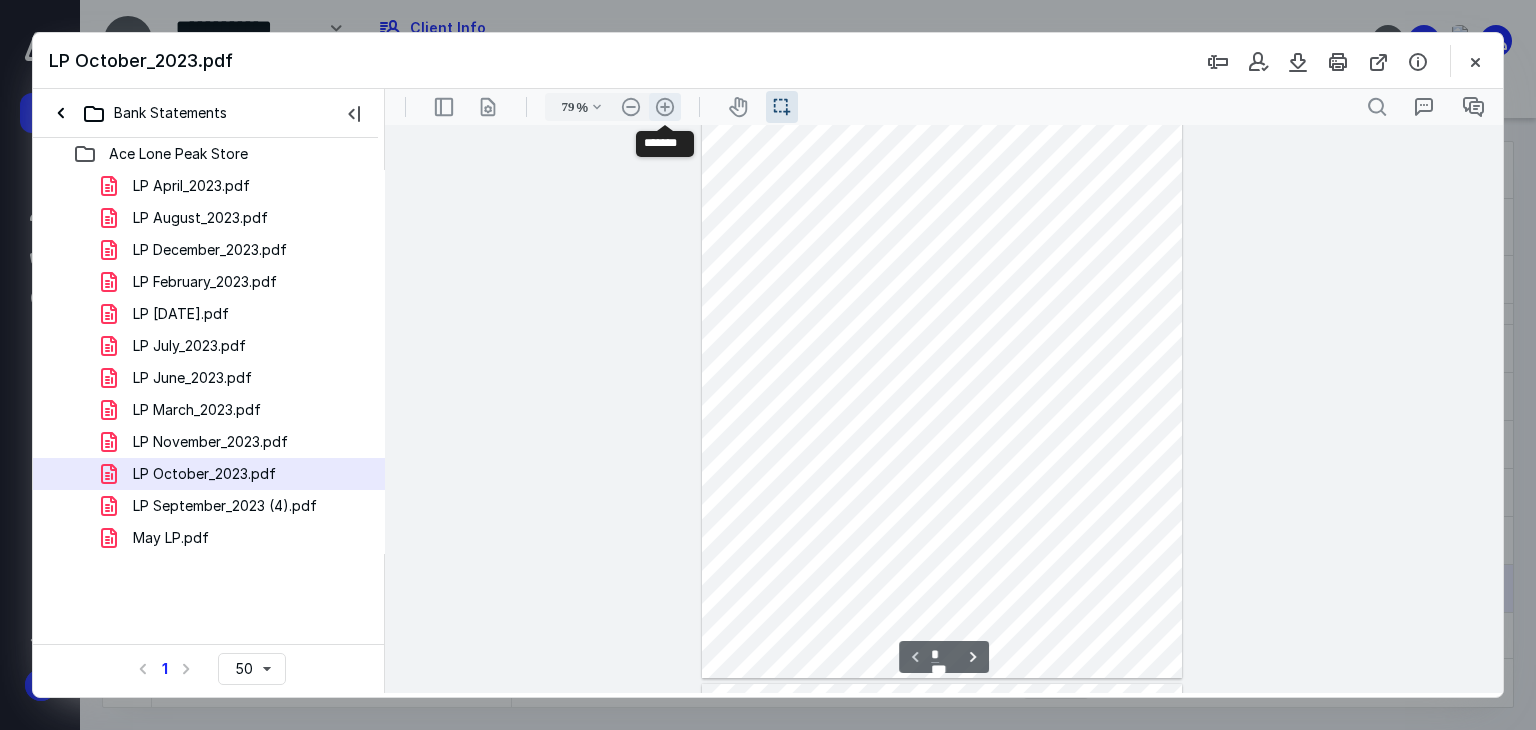 click on ".cls-1{fill:#abb0c4;} icon - header - zoom - in - line" at bounding box center (665, 107) 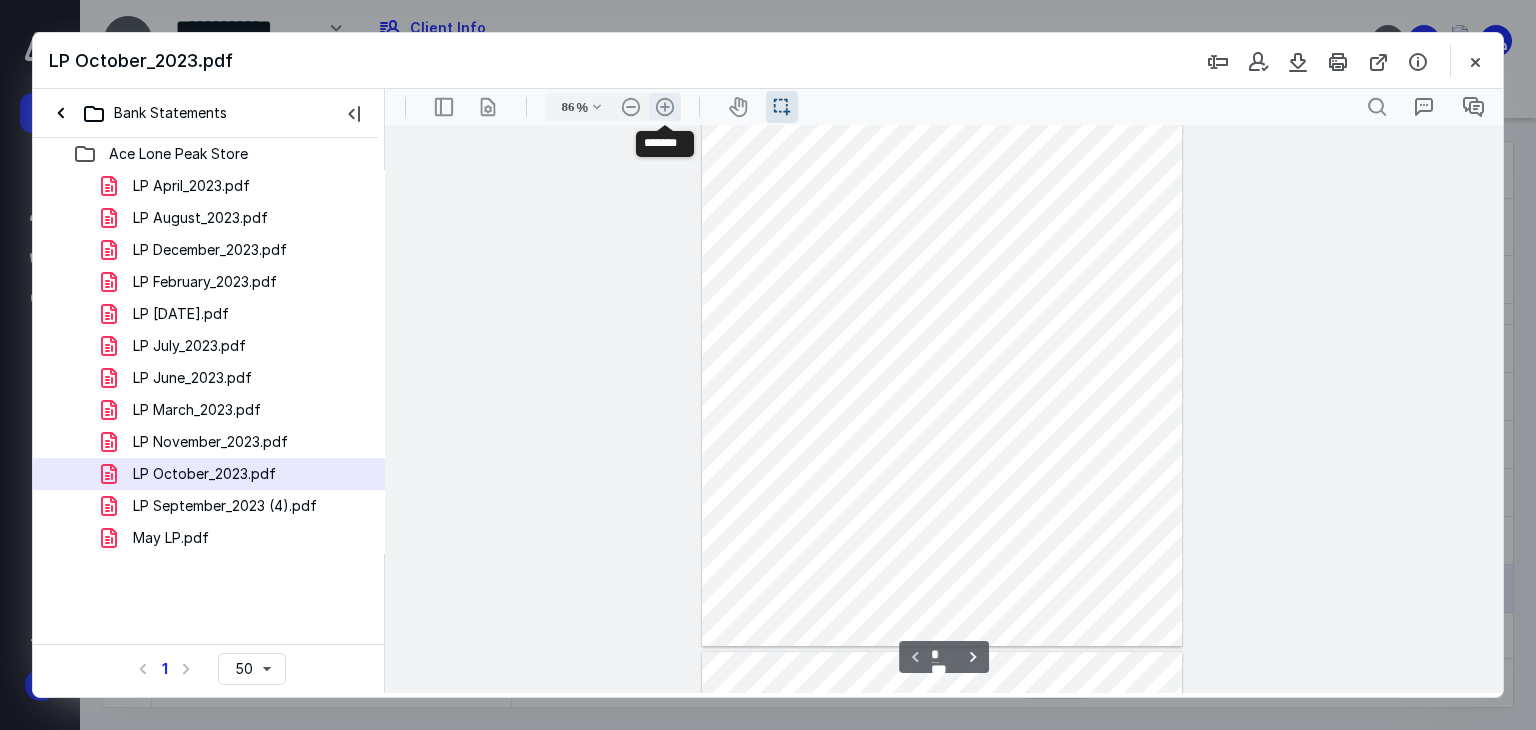 click on ".cls-1{fill:#abb0c4;} icon - header - zoom - in - line" at bounding box center (665, 107) 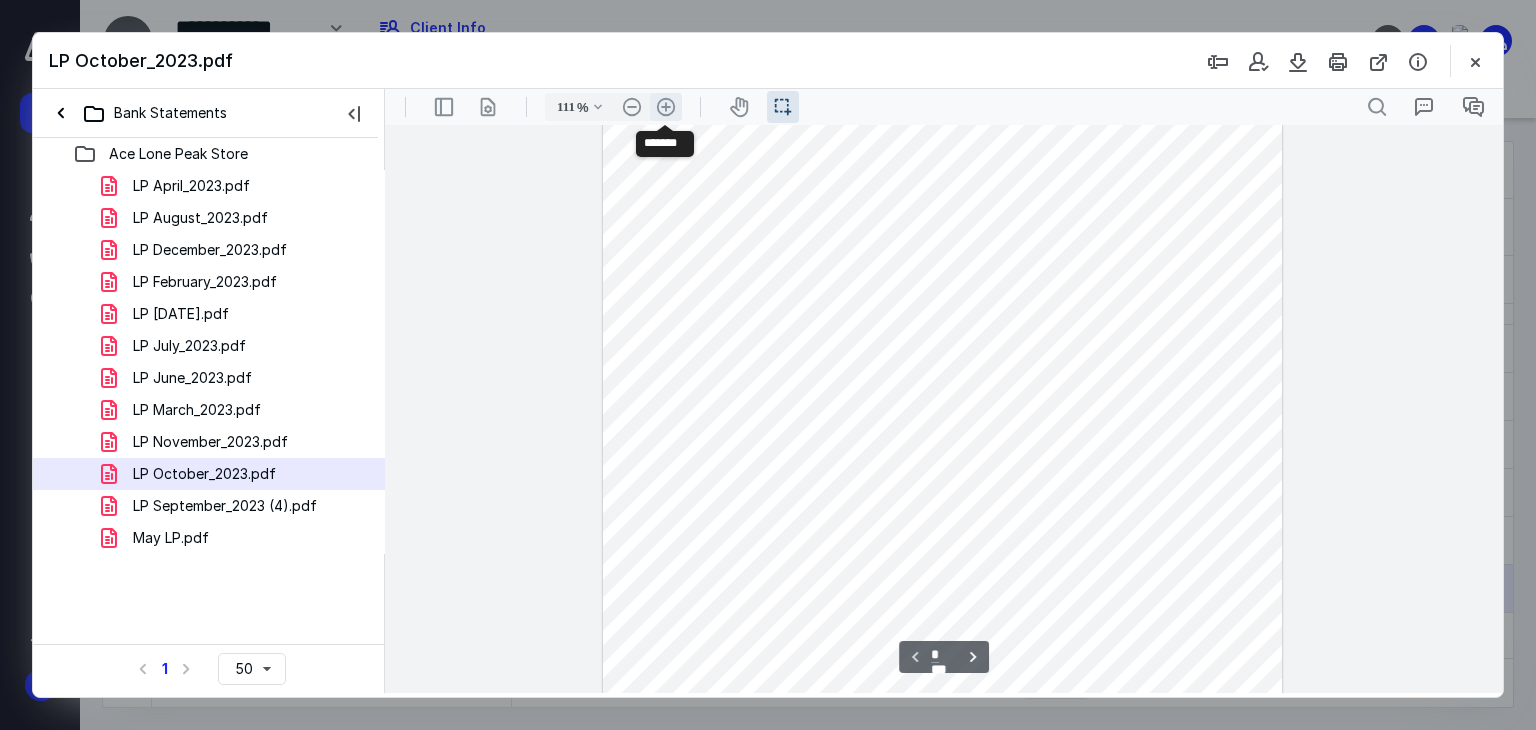 click on ".cls-1{fill:#abb0c4;} icon - header - zoom - in - line" at bounding box center [666, 107] 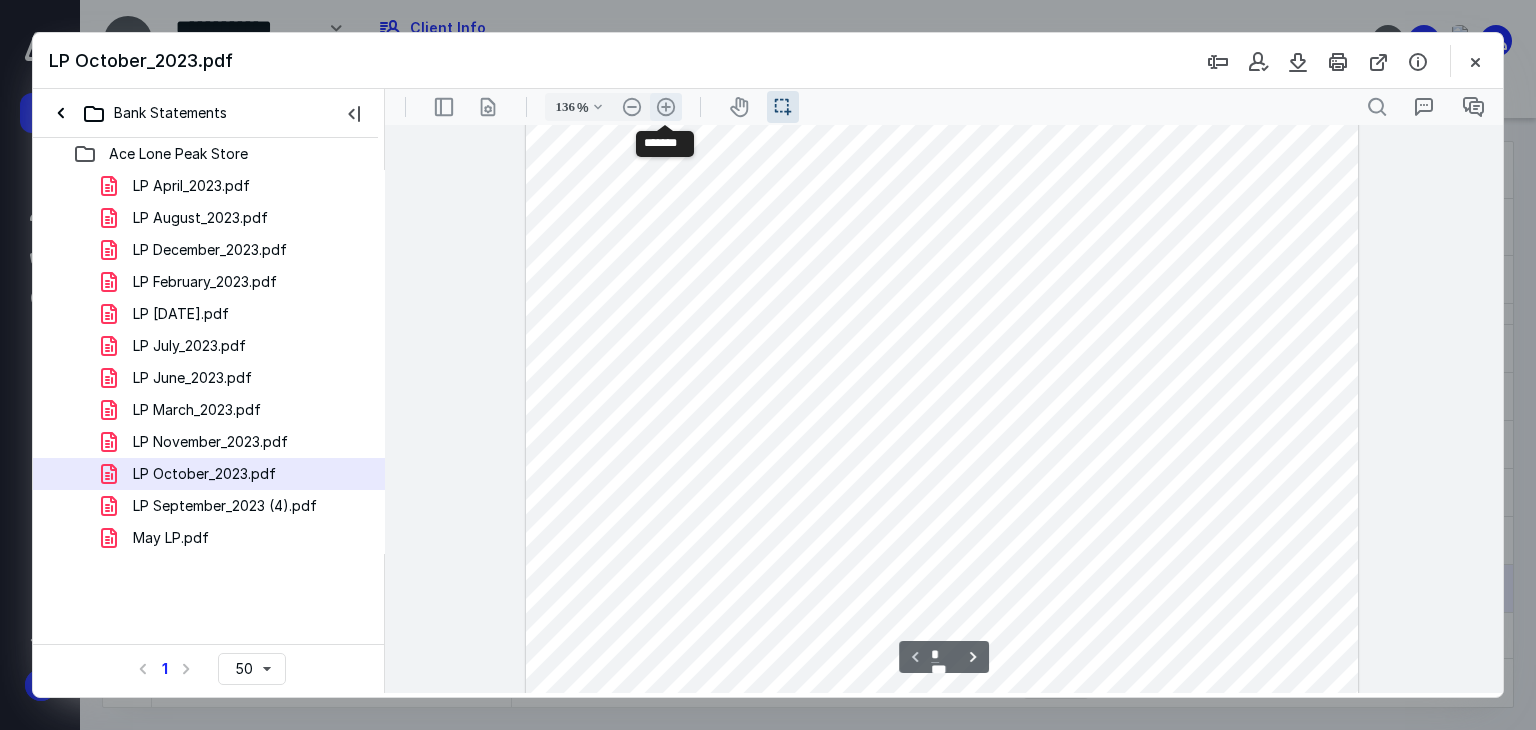 scroll, scrollTop: 317, scrollLeft: 0, axis: vertical 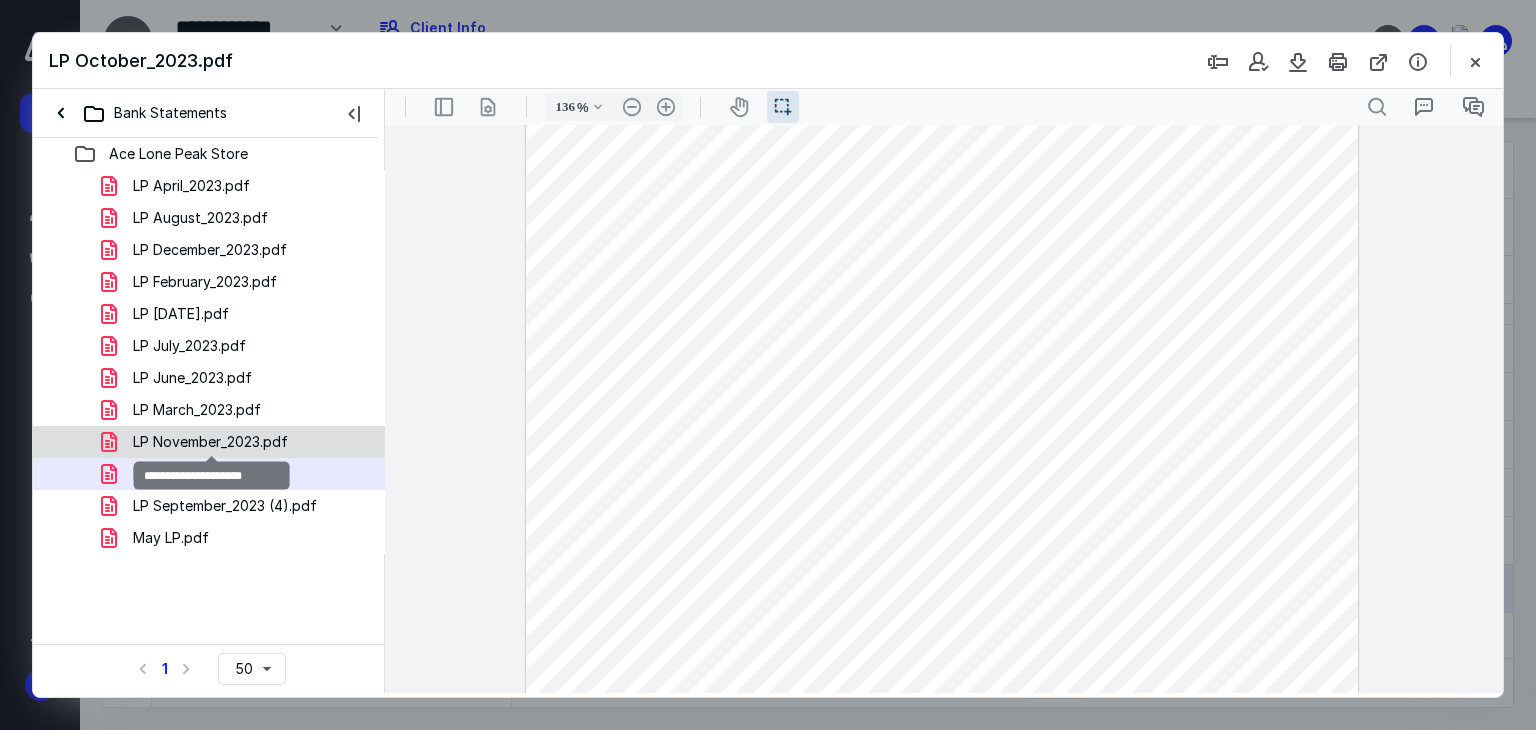 click on "LP November_2023.pdf" at bounding box center (210, 442) 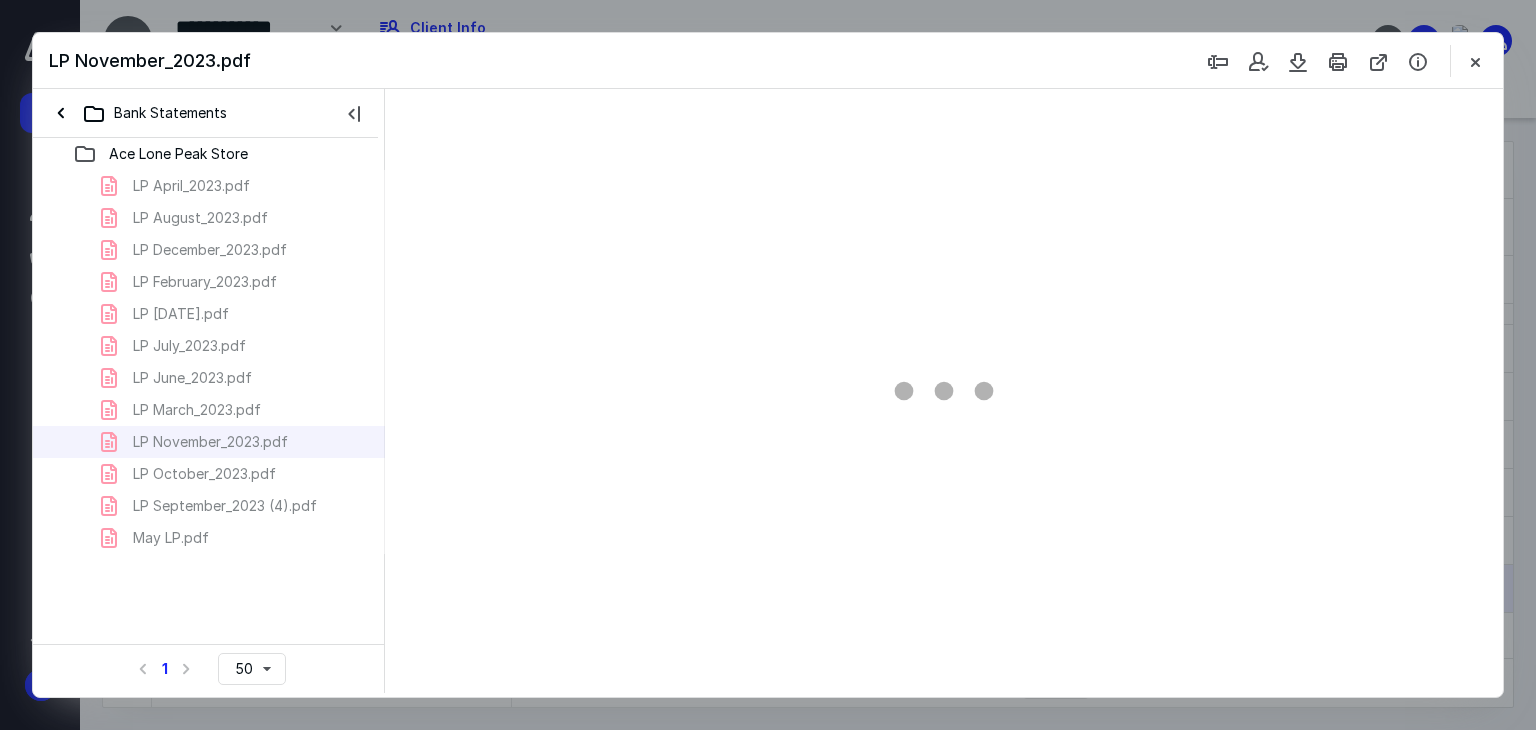 scroll, scrollTop: 39, scrollLeft: 0, axis: vertical 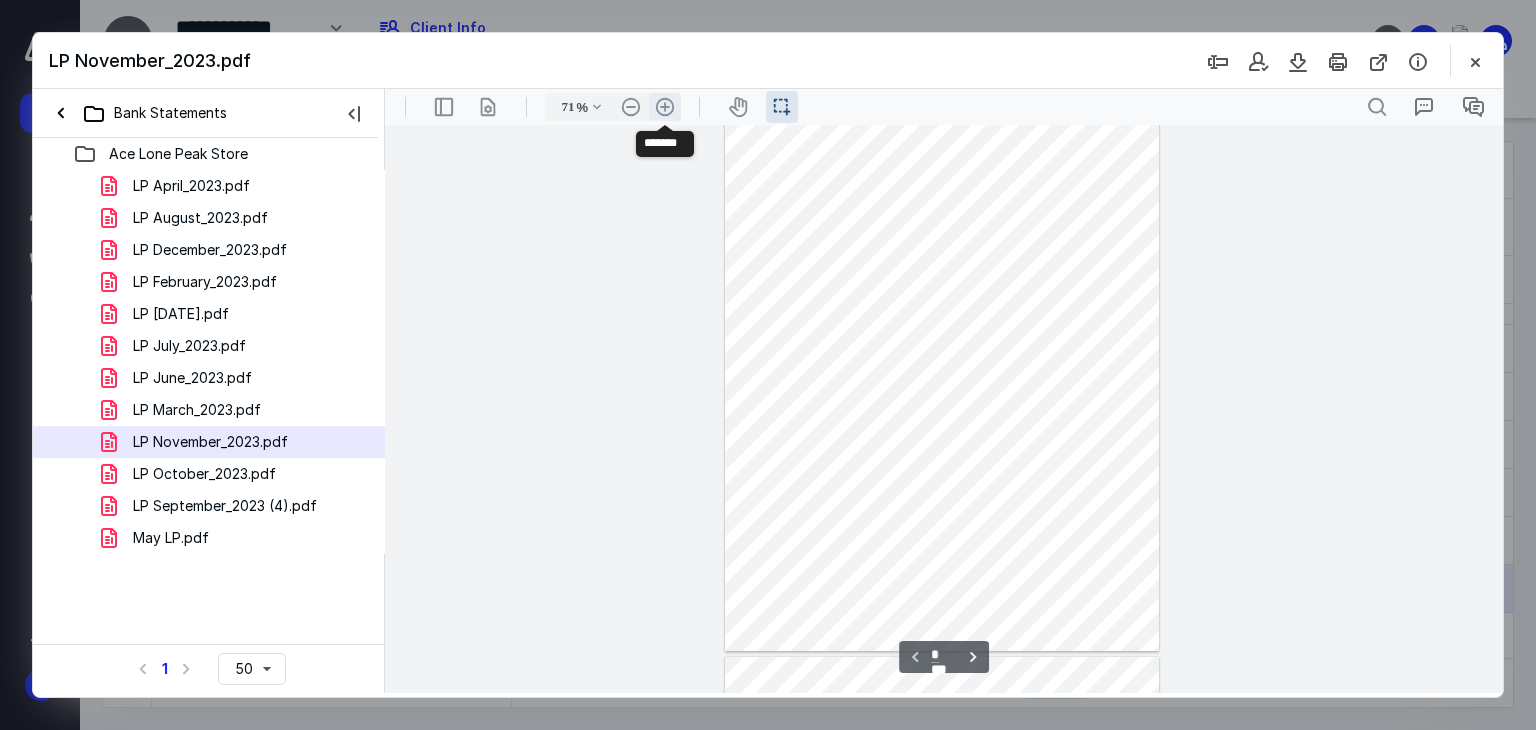 click on ".cls-1{fill:#abb0c4;} icon - header - zoom - in - line" at bounding box center [665, 107] 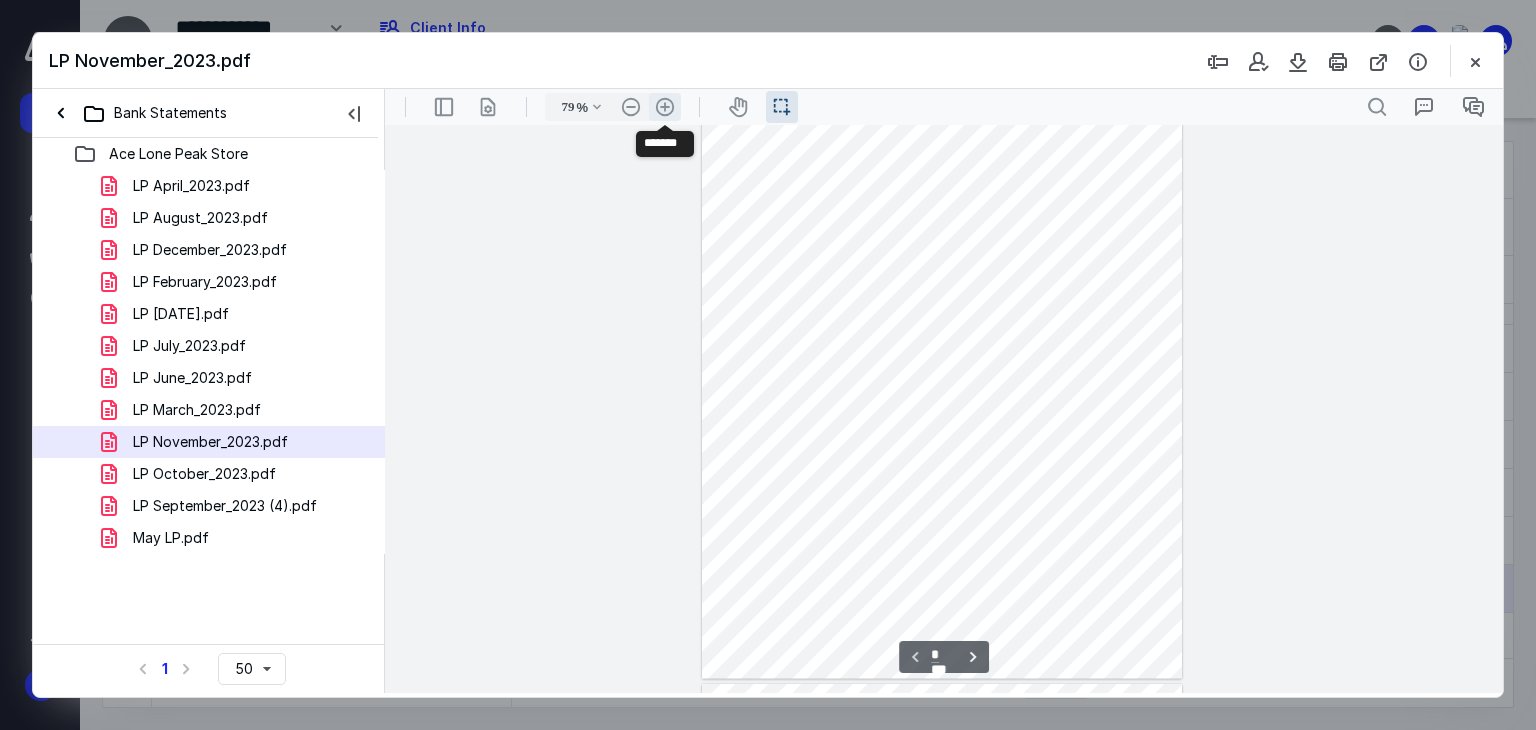 click on ".cls-1{fill:#abb0c4;} icon - header - zoom - in - line" at bounding box center (665, 107) 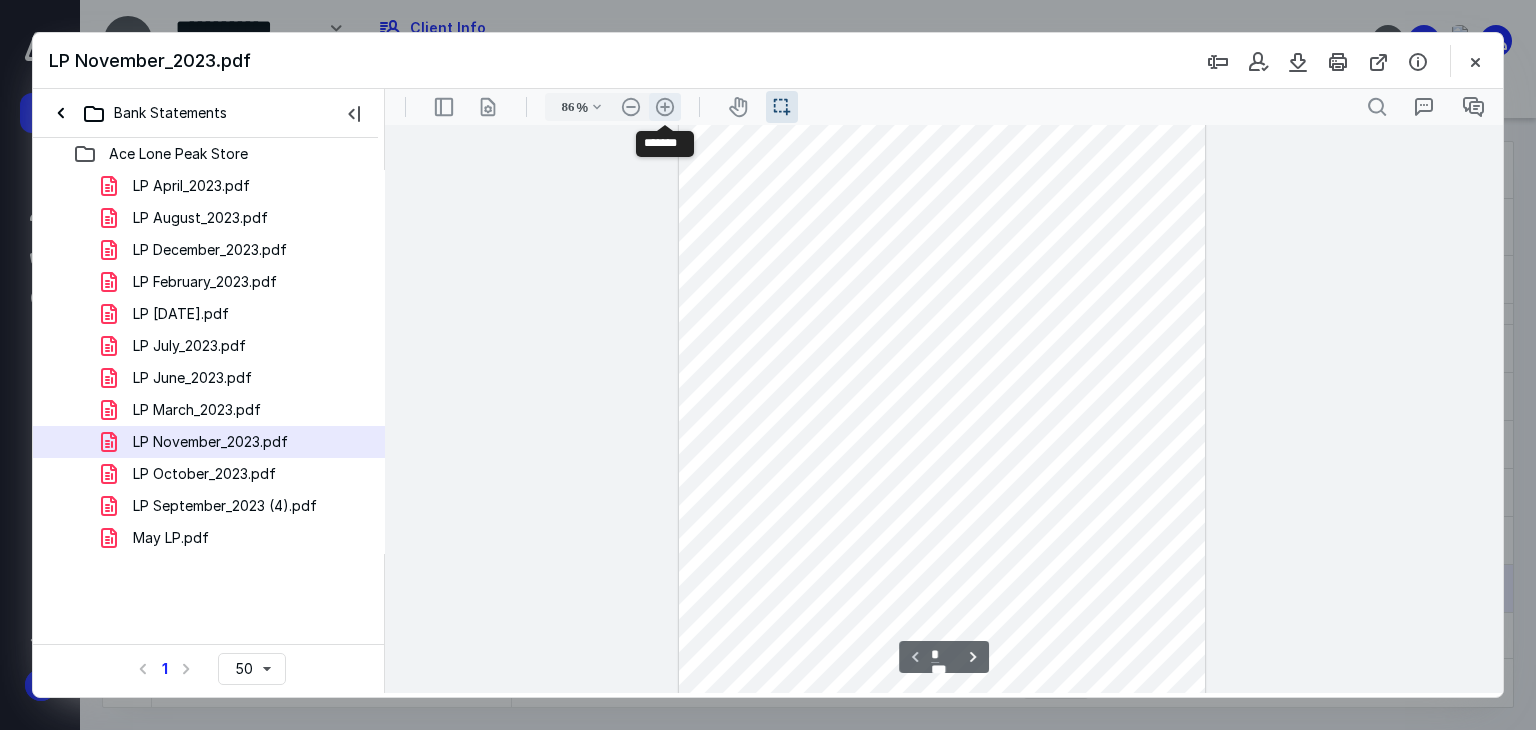 click on ".cls-1{fill:#abb0c4;} icon - header - zoom - in - line" at bounding box center (665, 107) 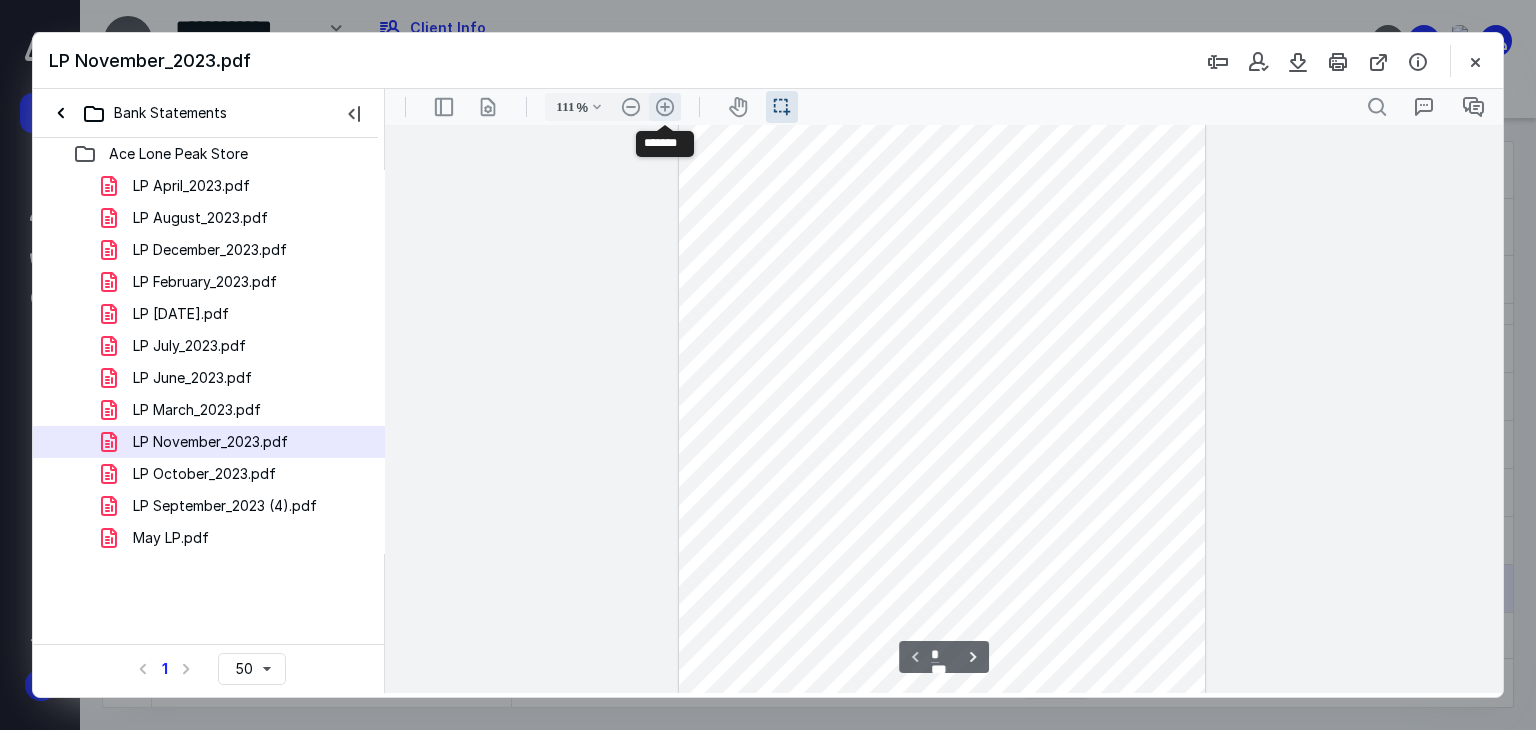 scroll, scrollTop: 210, scrollLeft: 0, axis: vertical 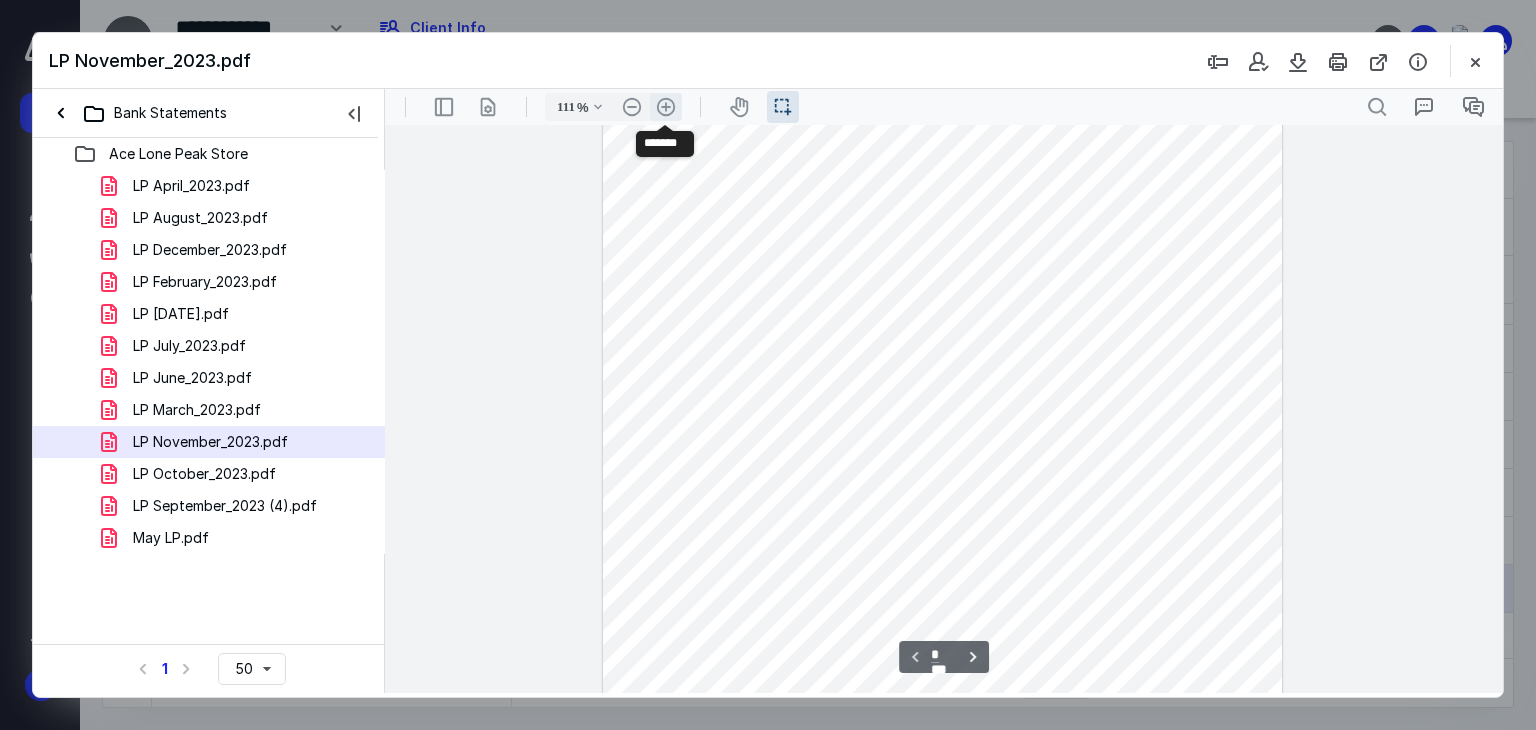 click on ".cls-1{fill:#abb0c4;} icon - header - zoom - in - line" at bounding box center (666, 107) 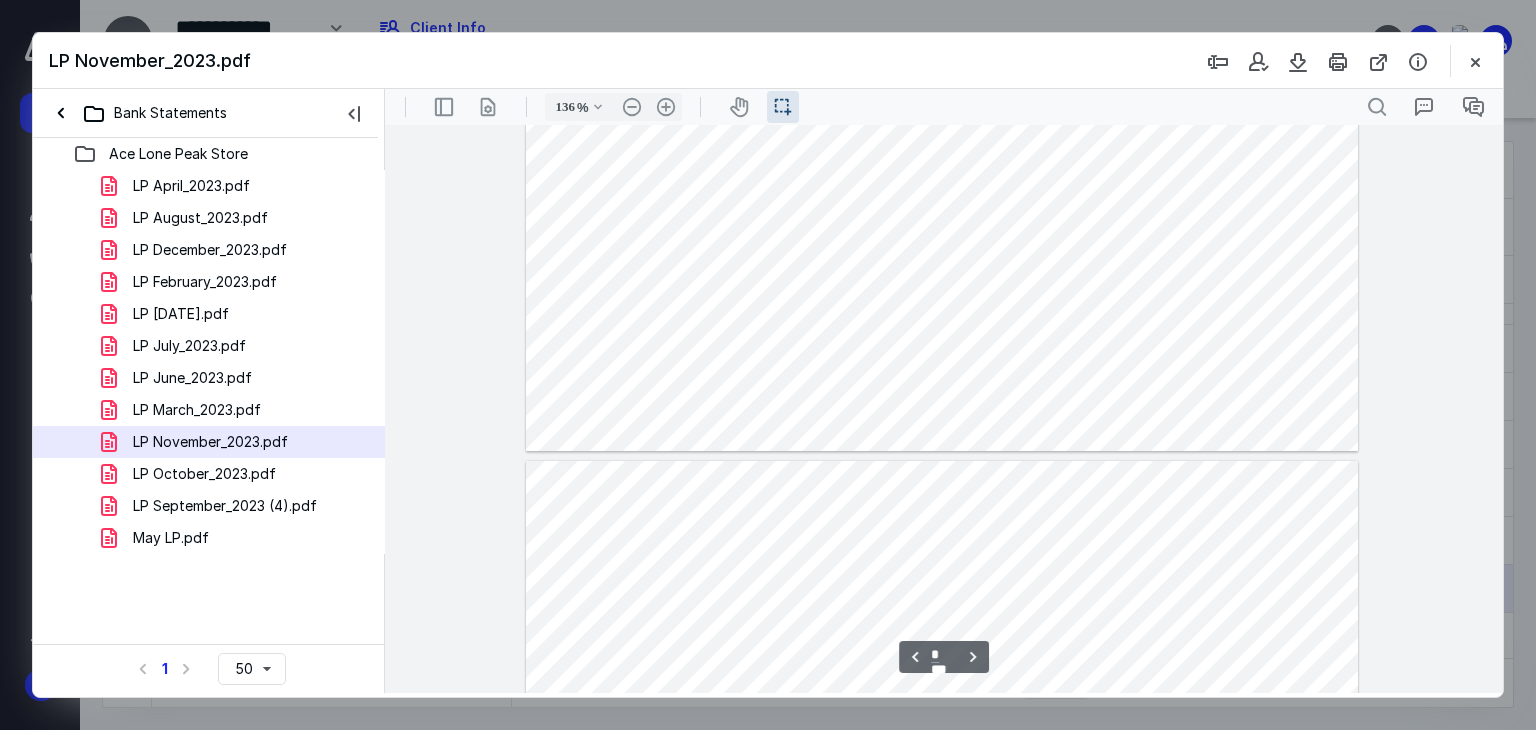 scroll, scrollTop: 3817, scrollLeft: 0, axis: vertical 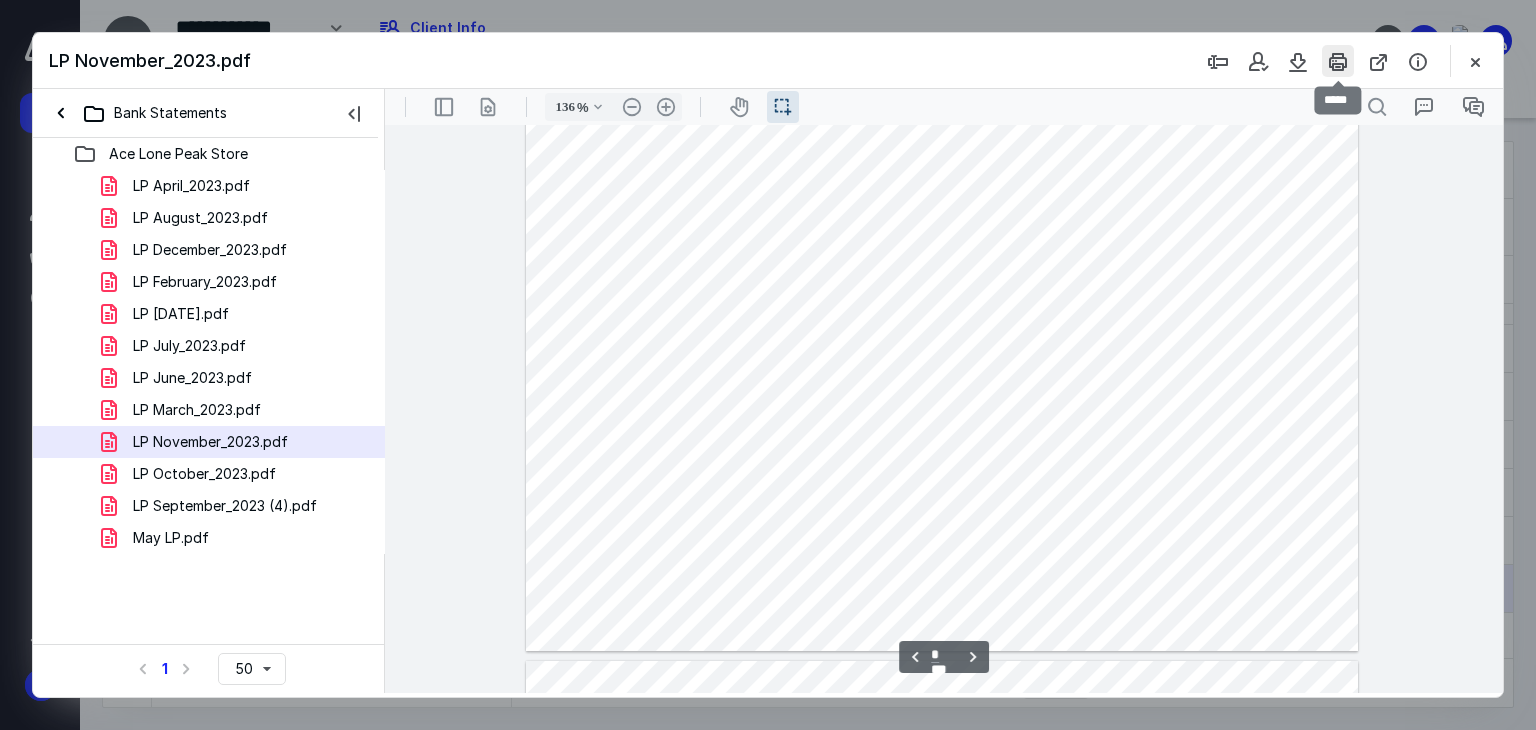 click at bounding box center (1338, 61) 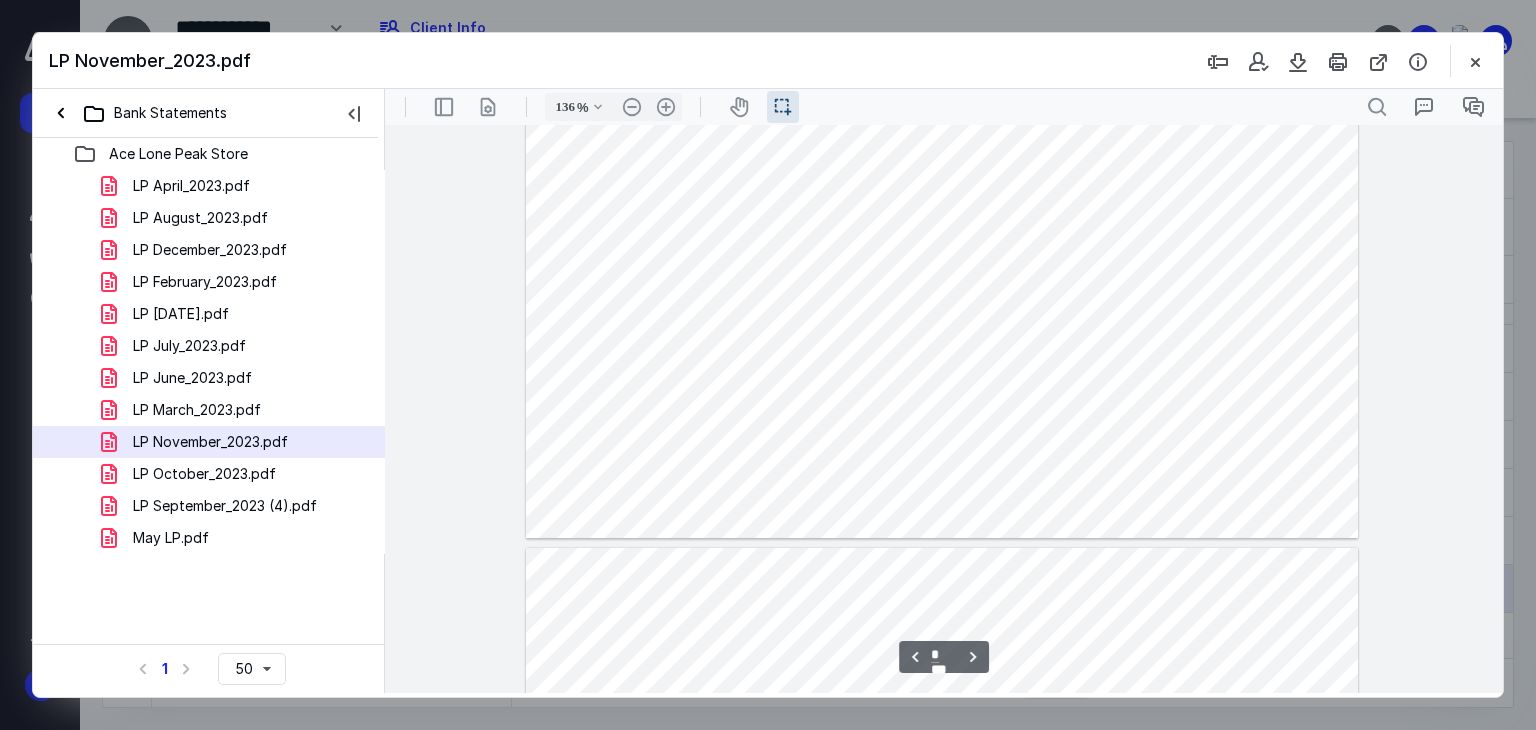 type on "*" 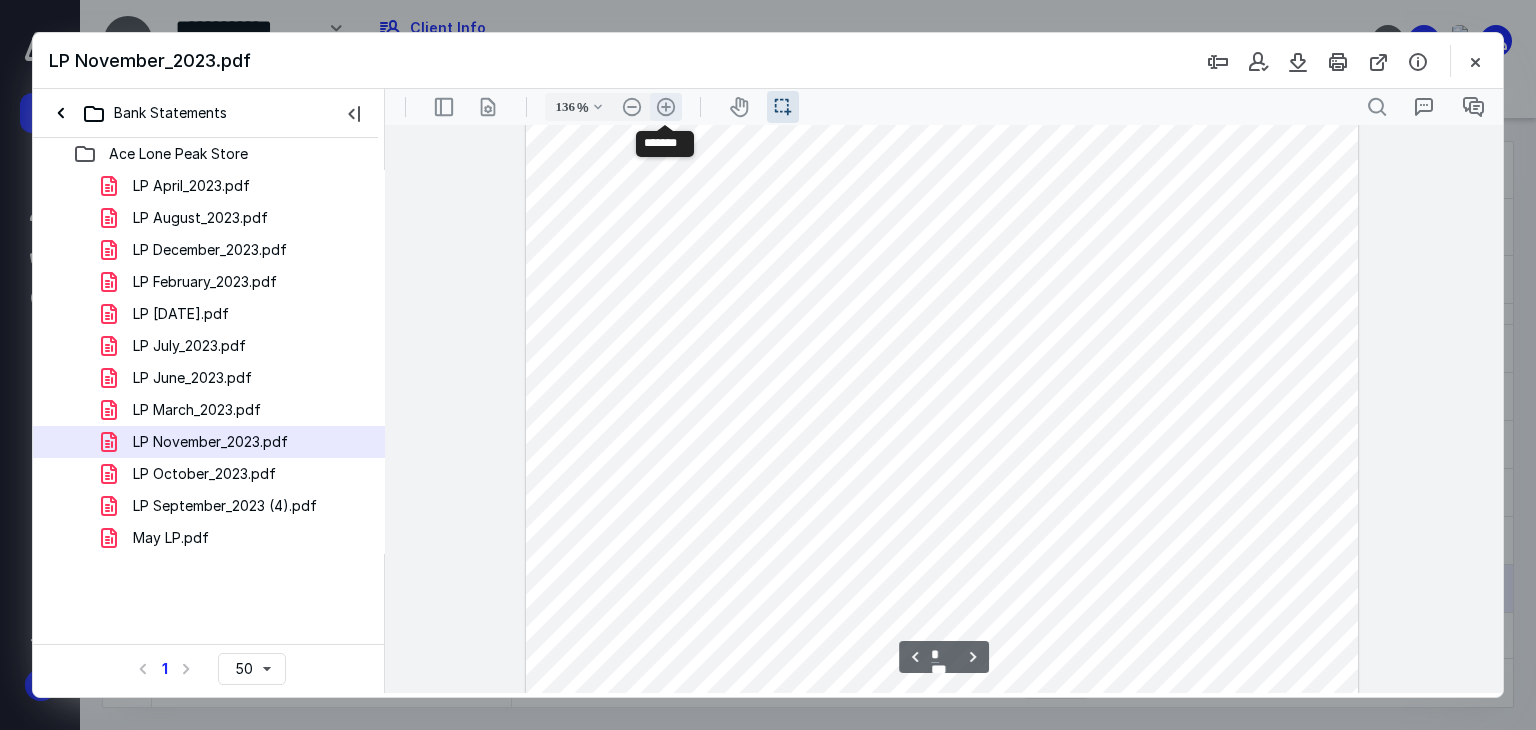 click on ".cls-1{fill:#abb0c4;} icon - header - zoom - in - line" at bounding box center [666, 107] 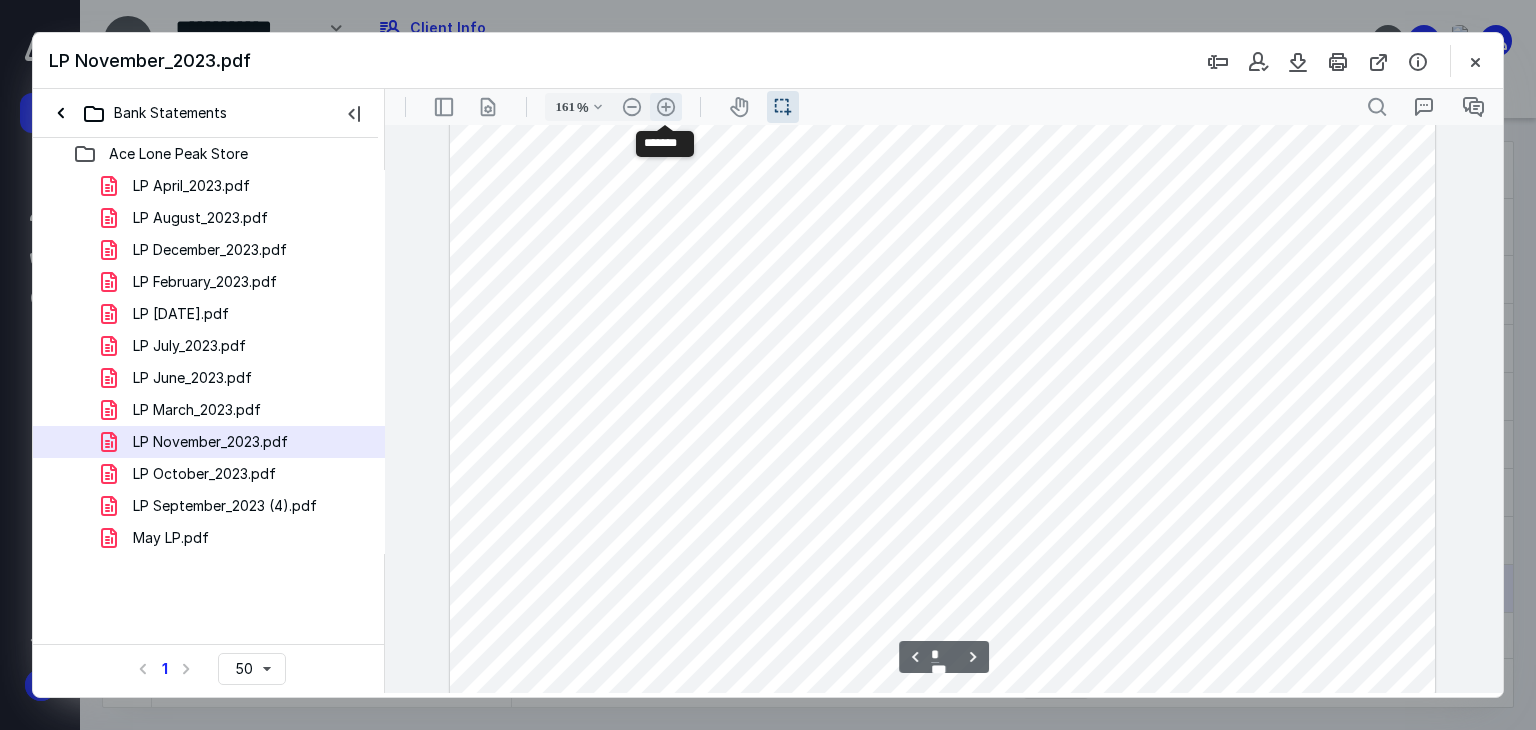 scroll, scrollTop: 6580, scrollLeft: 0, axis: vertical 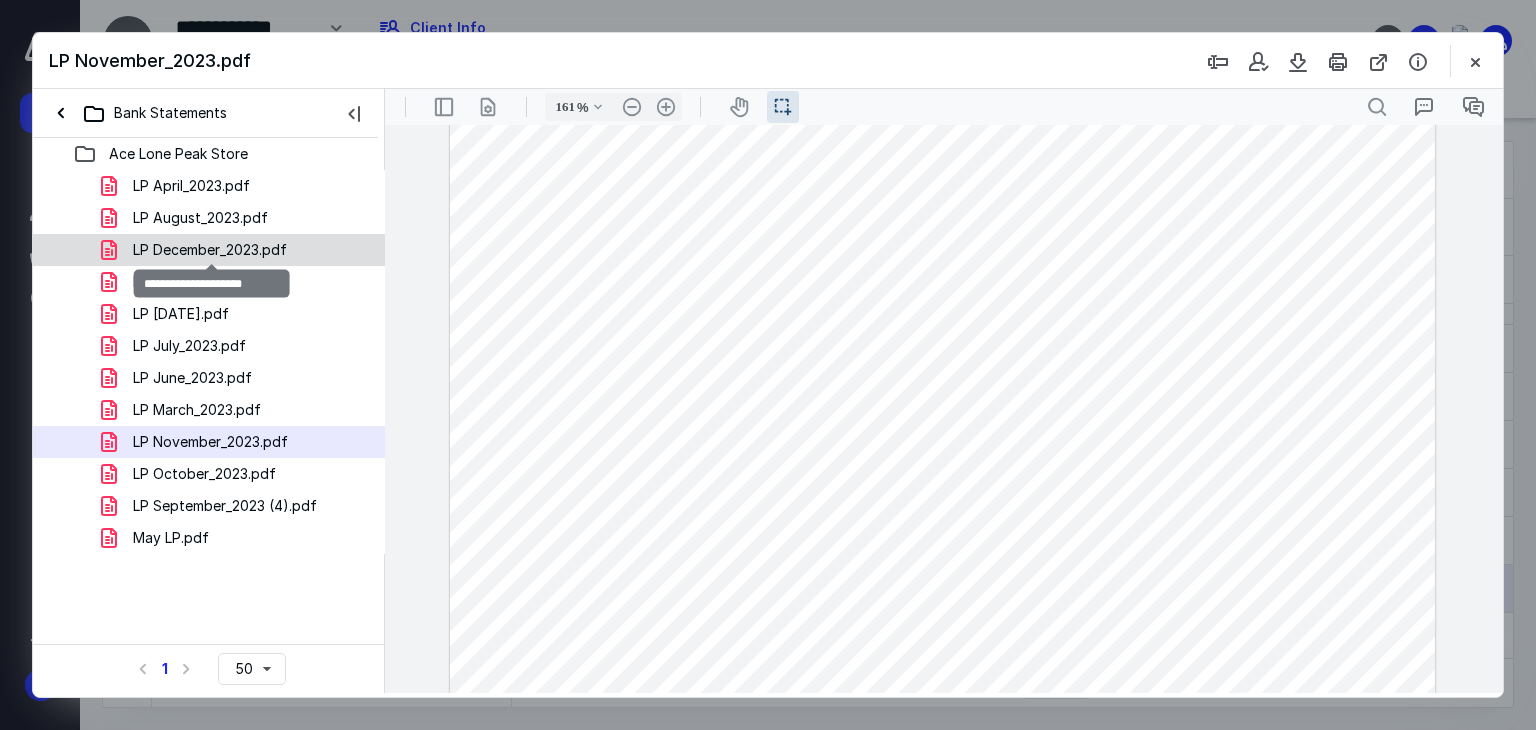 click on "LP December_2023.pdf" at bounding box center [210, 250] 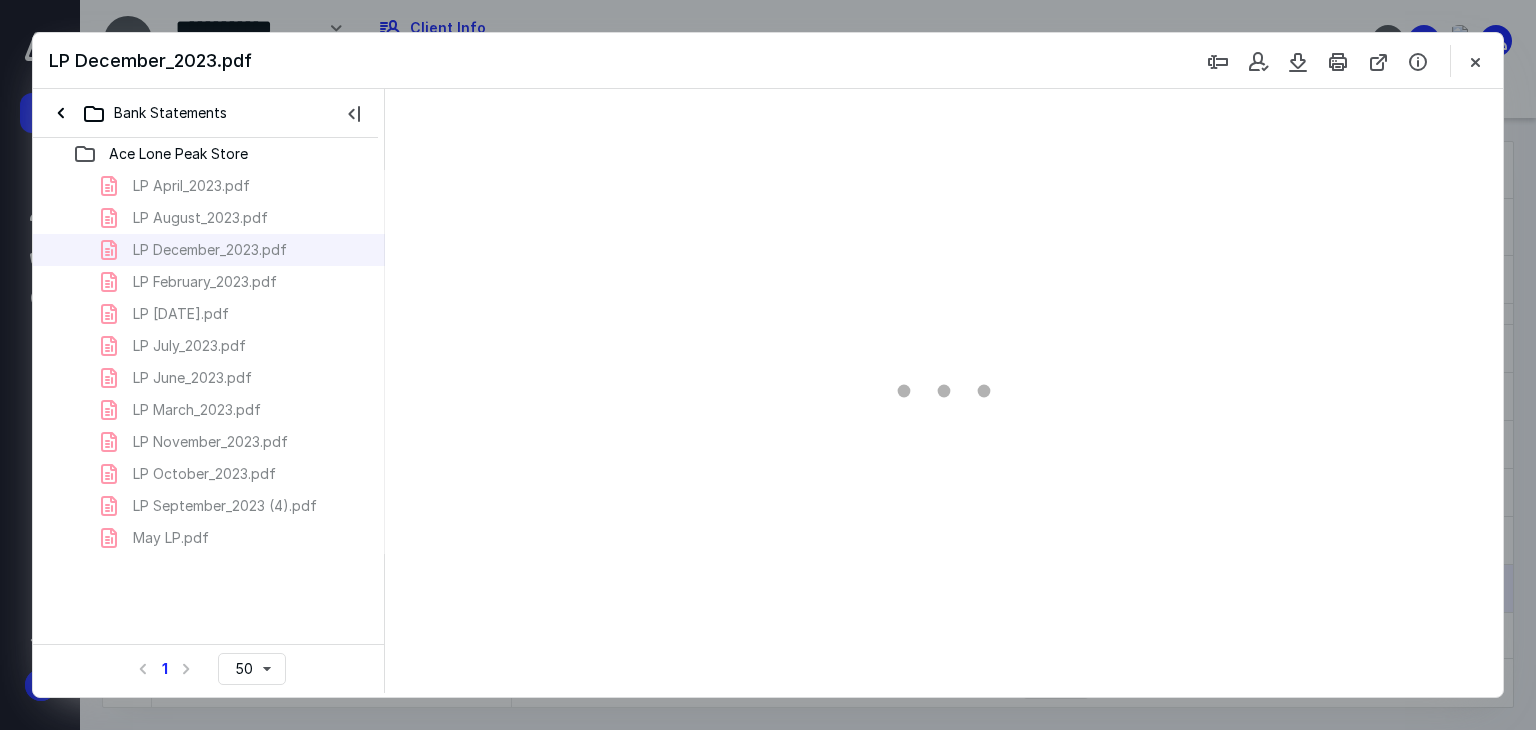 scroll, scrollTop: 39, scrollLeft: 0, axis: vertical 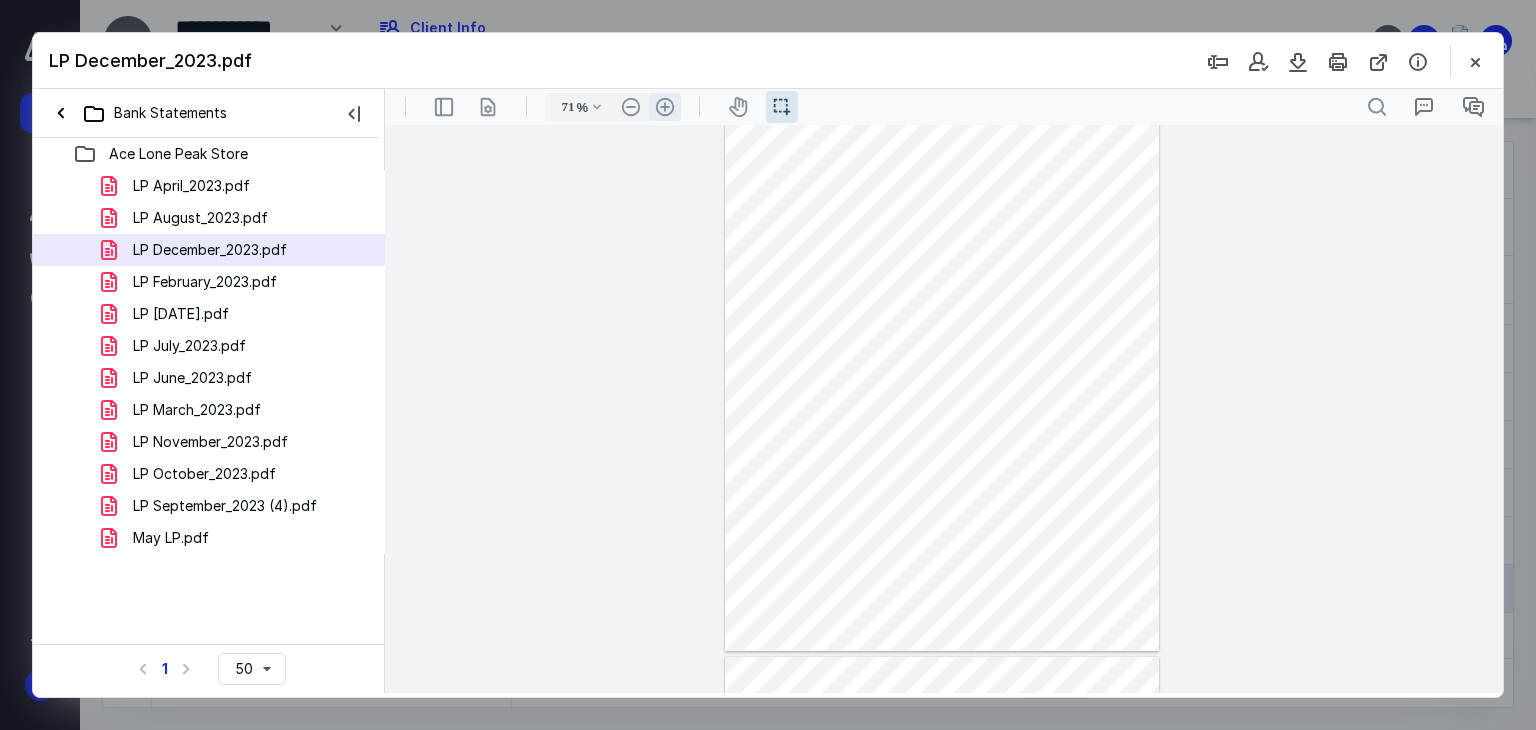 click on ".cls-1{fill:#abb0c4;} icon - header - zoom - in - line" at bounding box center (665, 107) 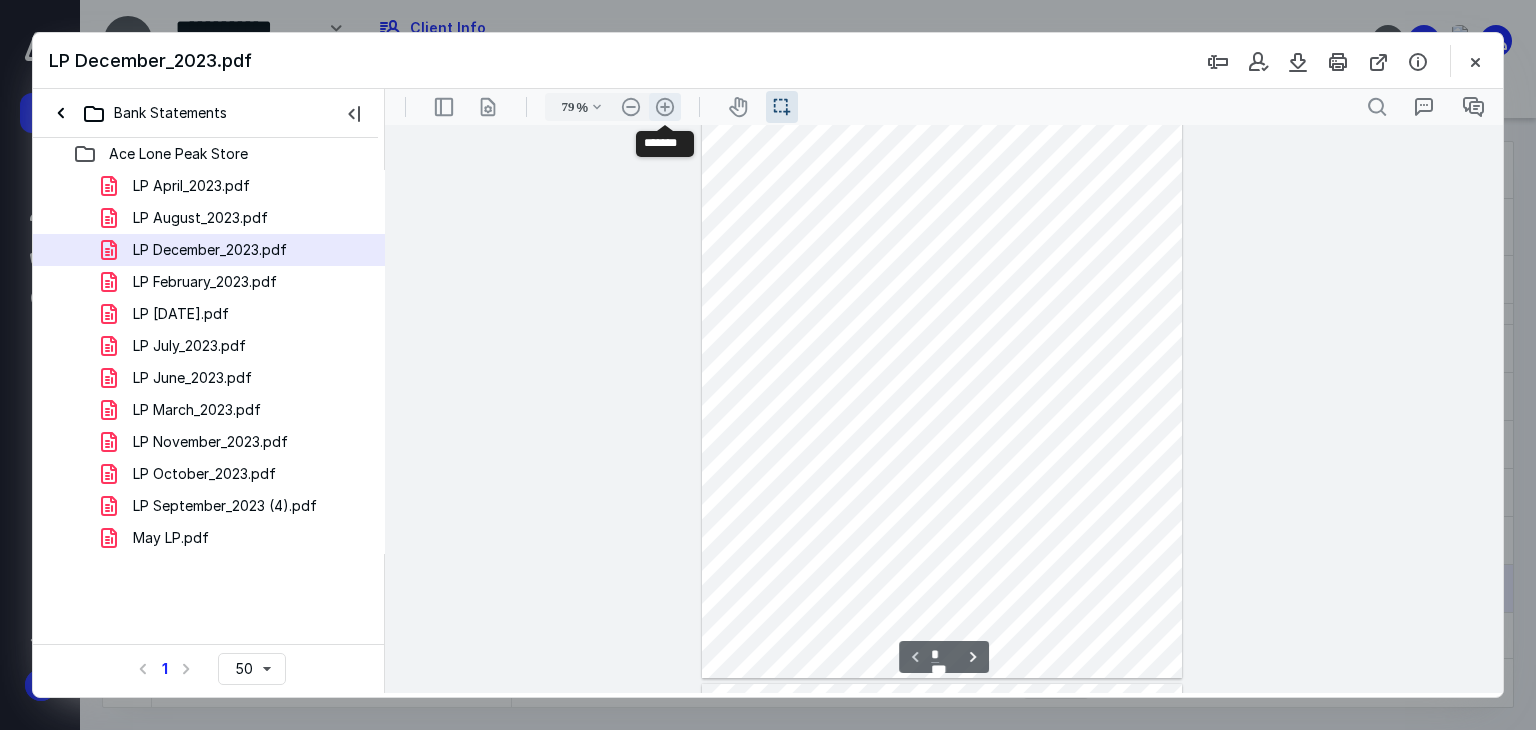 click on ".cls-1{fill:#abb0c4;} icon - header - zoom - in - line" at bounding box center [665, 107] 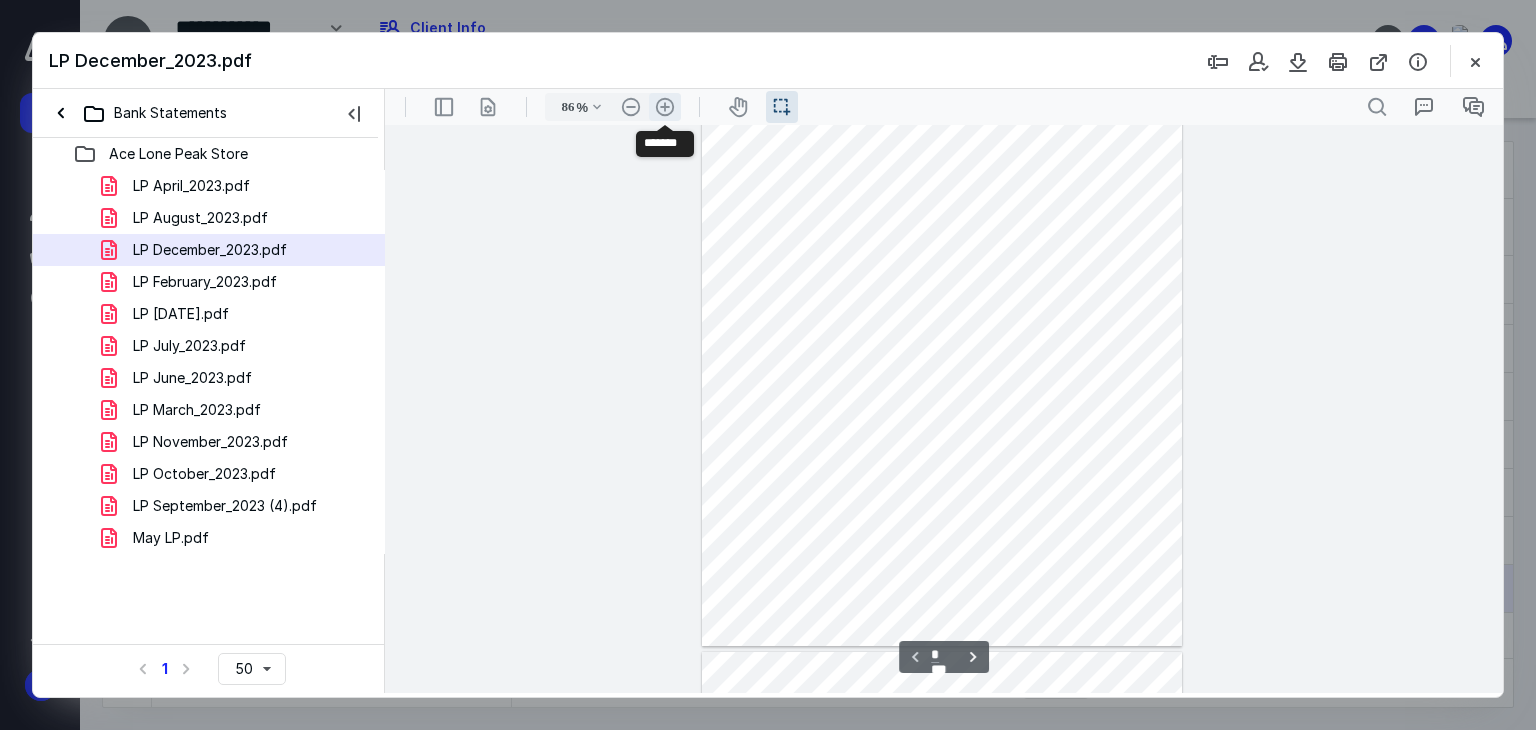 click on ".cls-1{fill:#abb0c4;} icon - header - zoom - in - line" at bounding box center (665, 107) 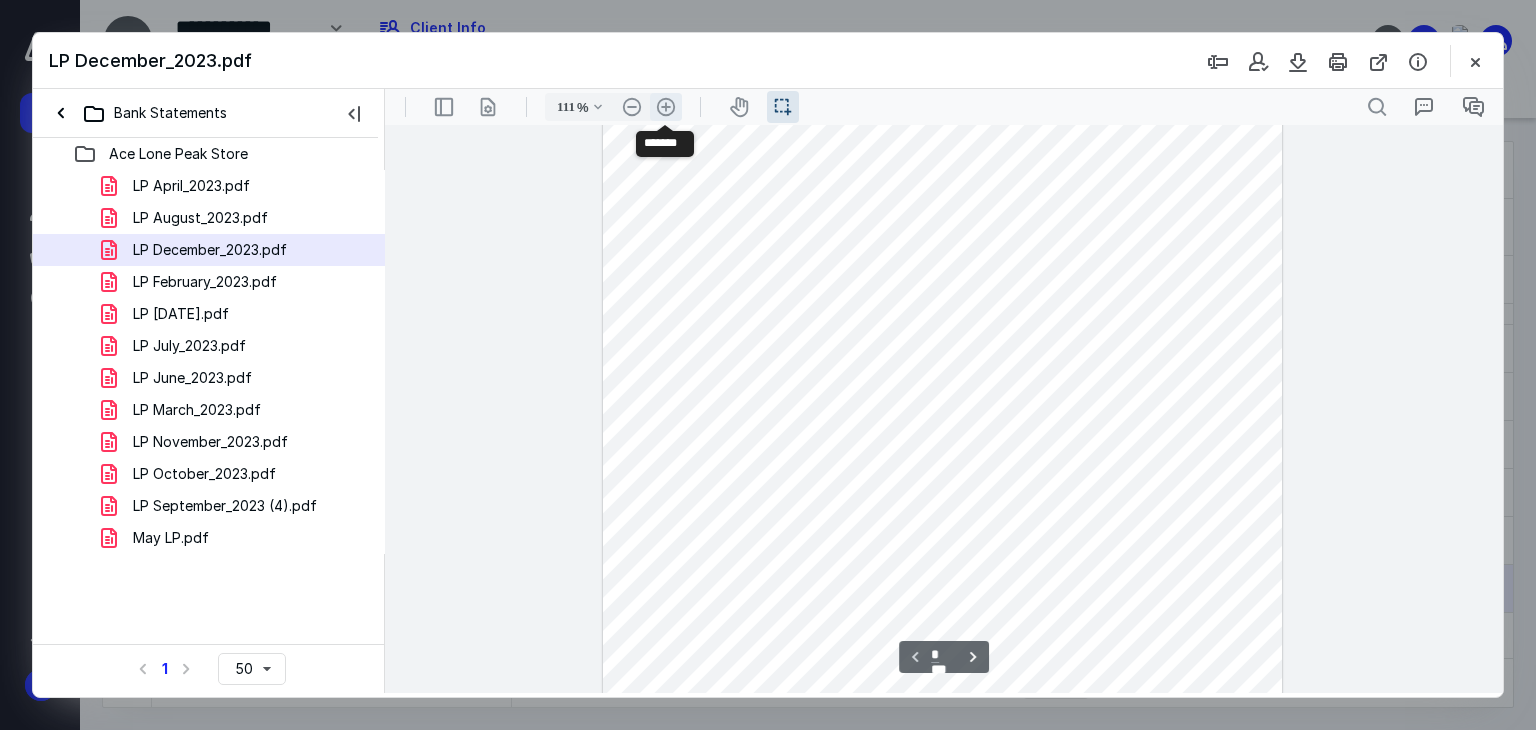 click on ".cls-1{fill:#abb0c4;} icon - header - zoom - in - line" at bounding box center [666, 107] 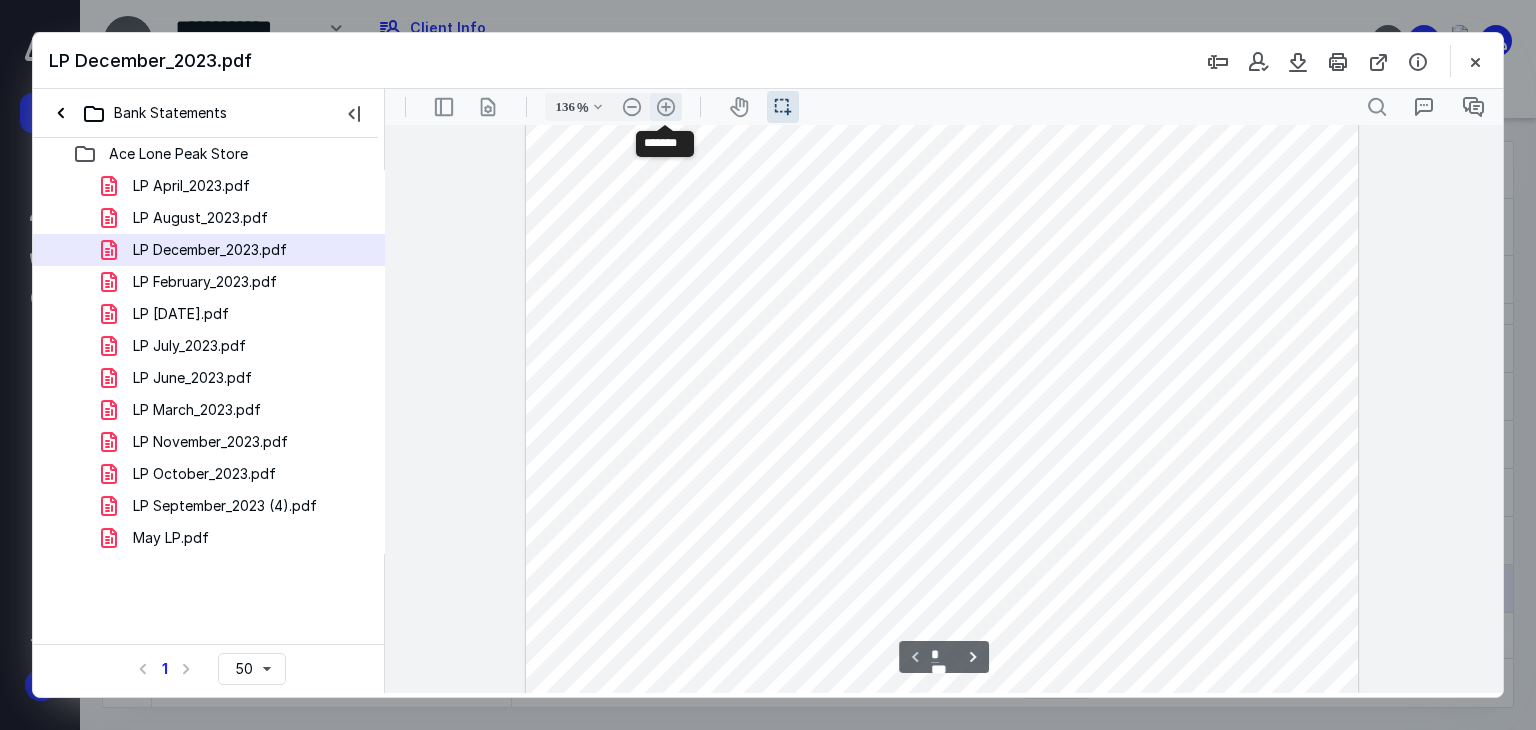 scroll, scrollTop: 317, scrollLeft: 0, axis: vertical 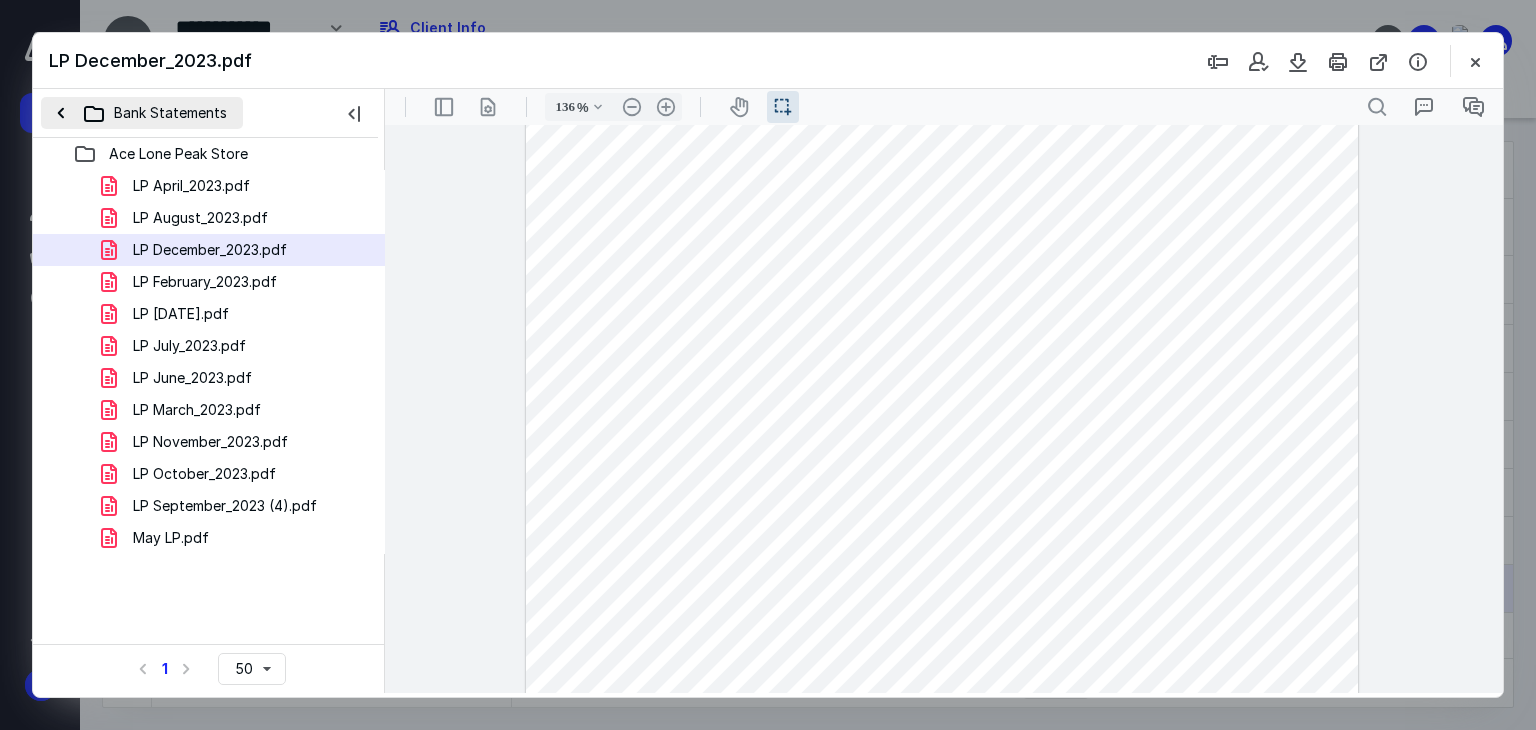 click on "Bank Statements" at bounding box center (142, 113) 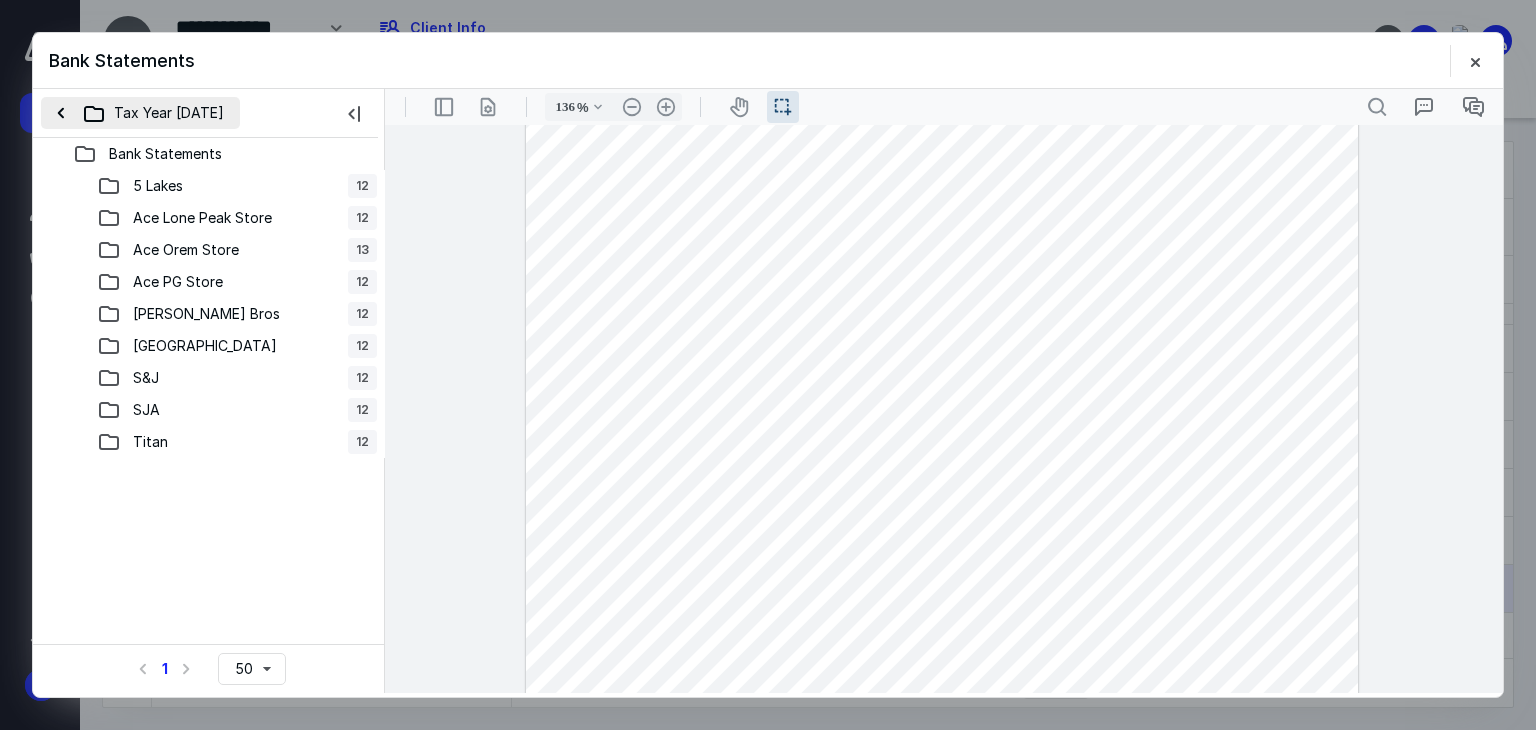 click on "Tax Year [DATE]" at bounding box center (140, 113) 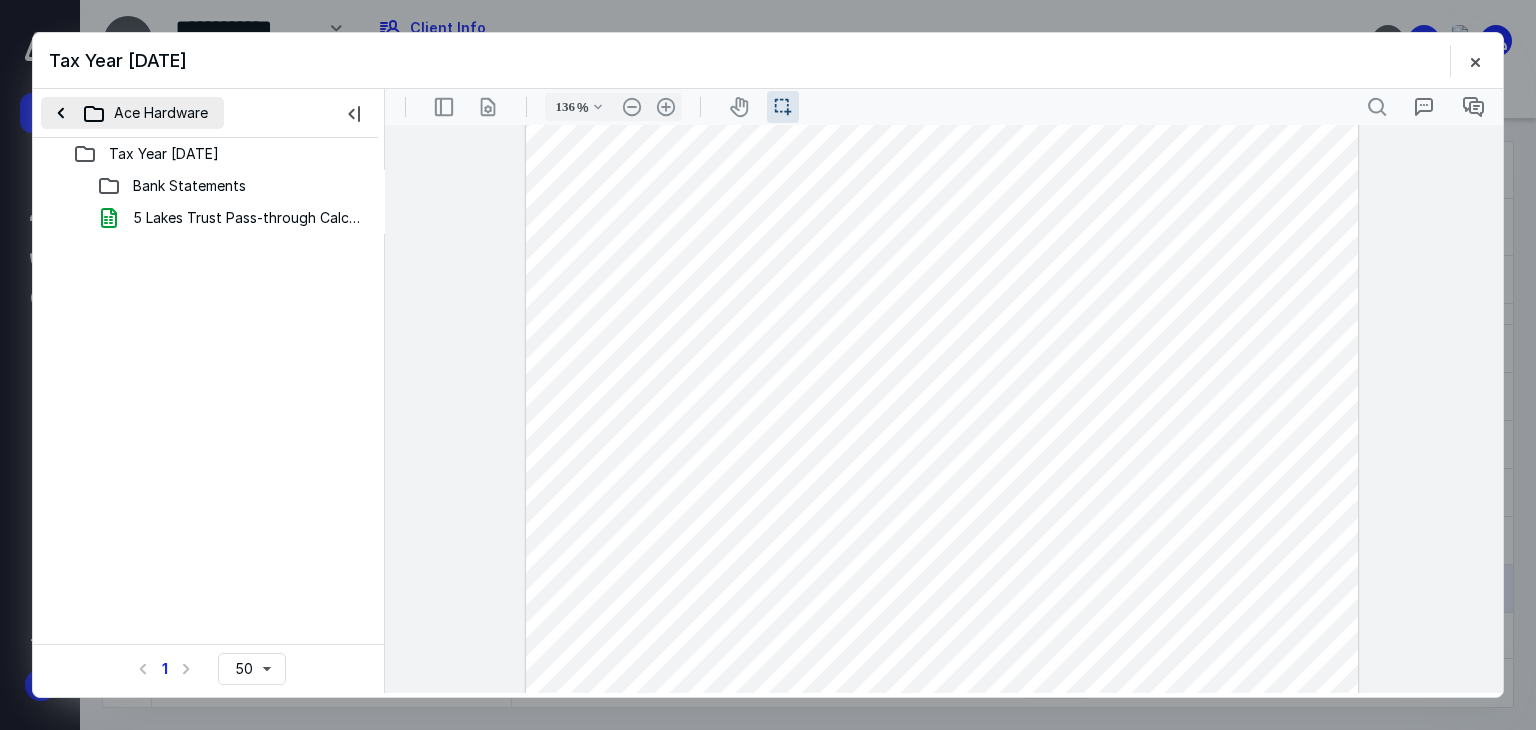 click on "Ace Hardware" at bounding box center [132, 113] 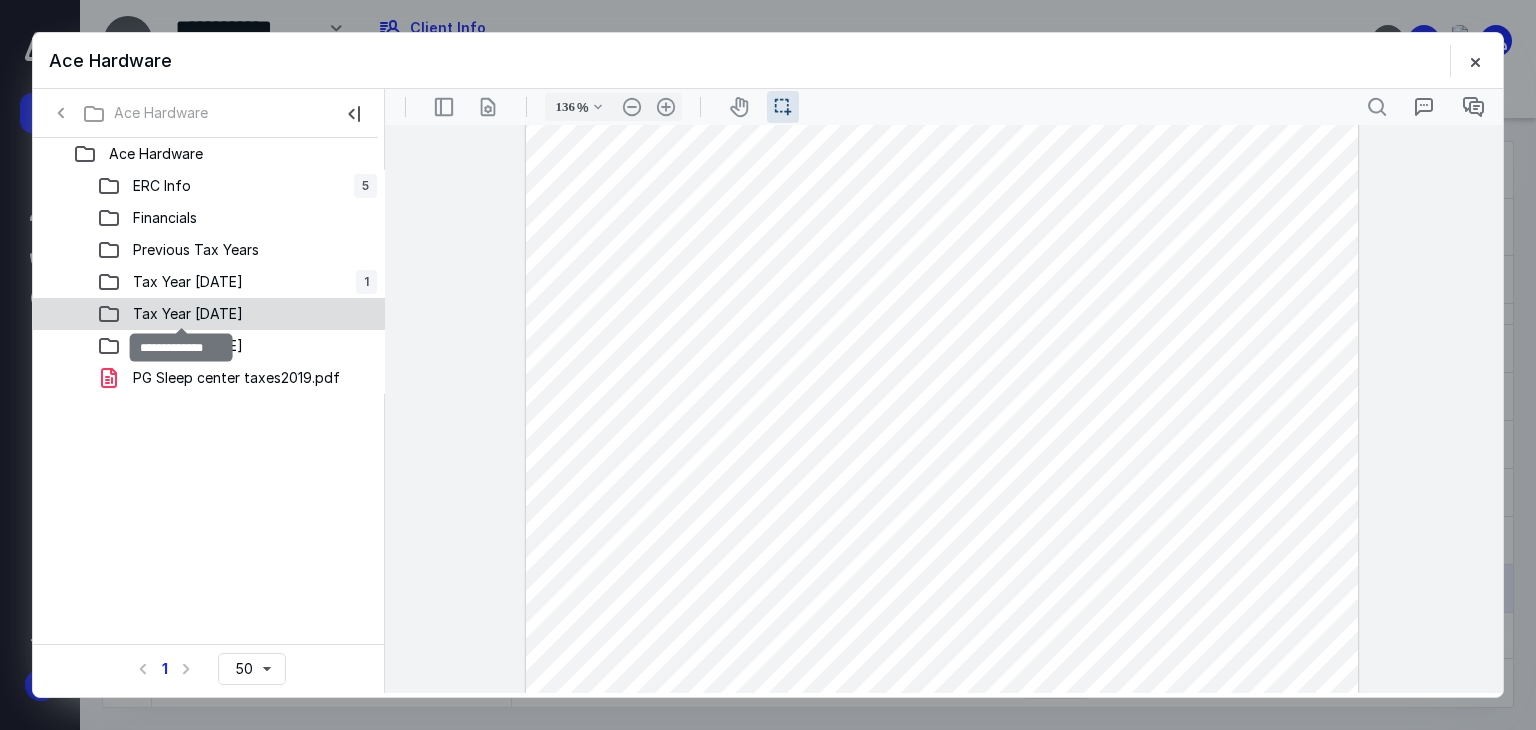 click on "Tax Year [DATE]" at bounding box center (188, 314) 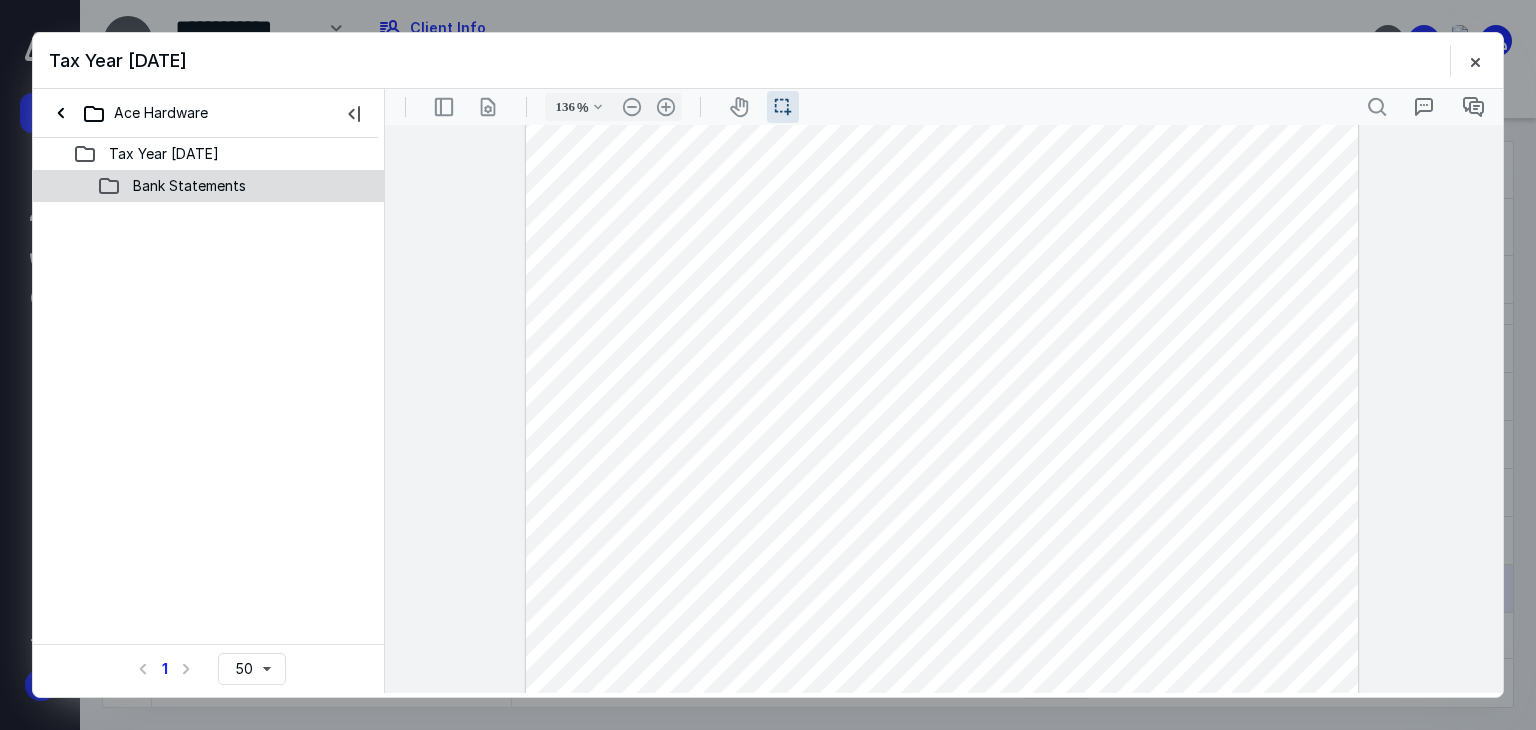 click on "Bank Statements" at bounding box center [189, 186] 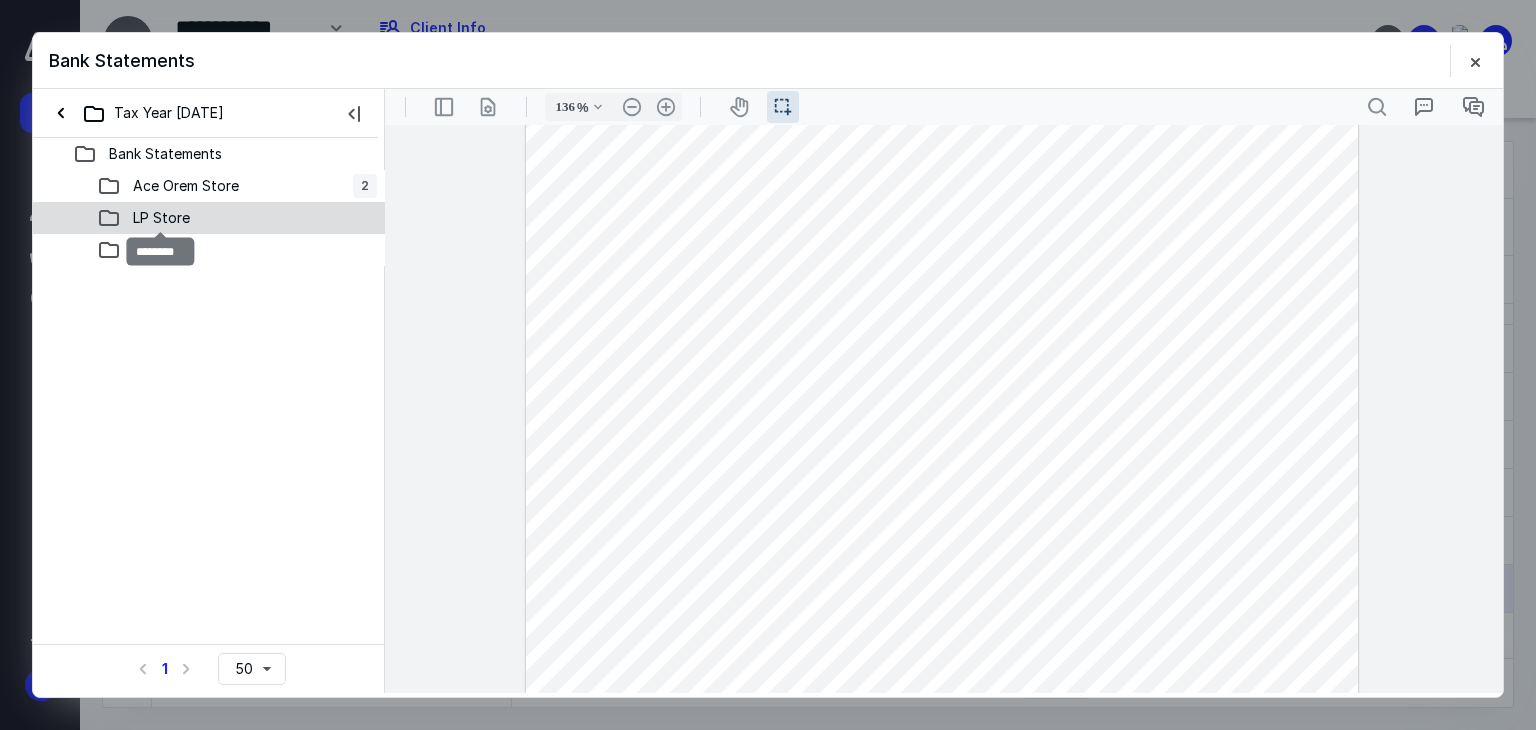 click on "LP Store" at bounding box center [161, 218] 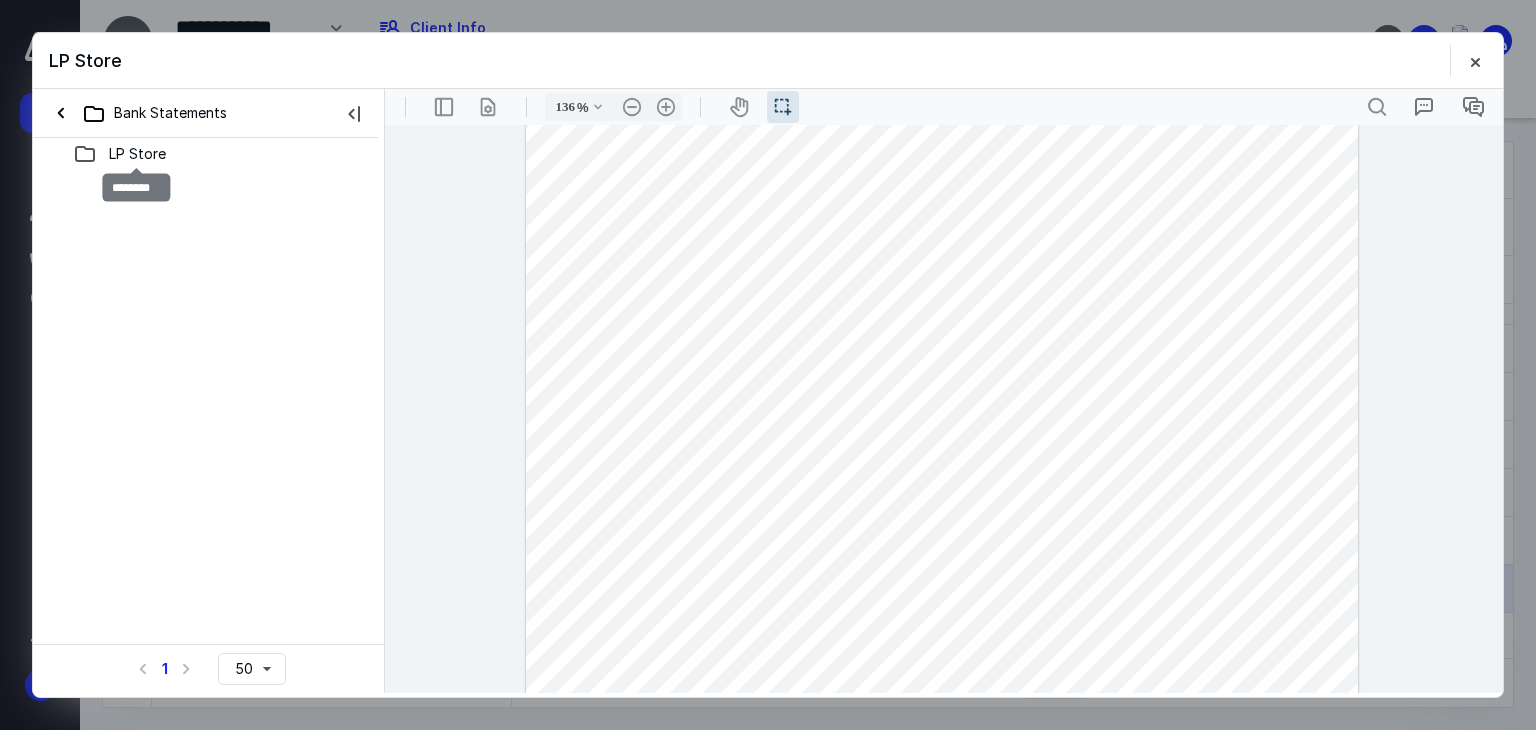 click on "LP Store" at bounding box center (137, 154) 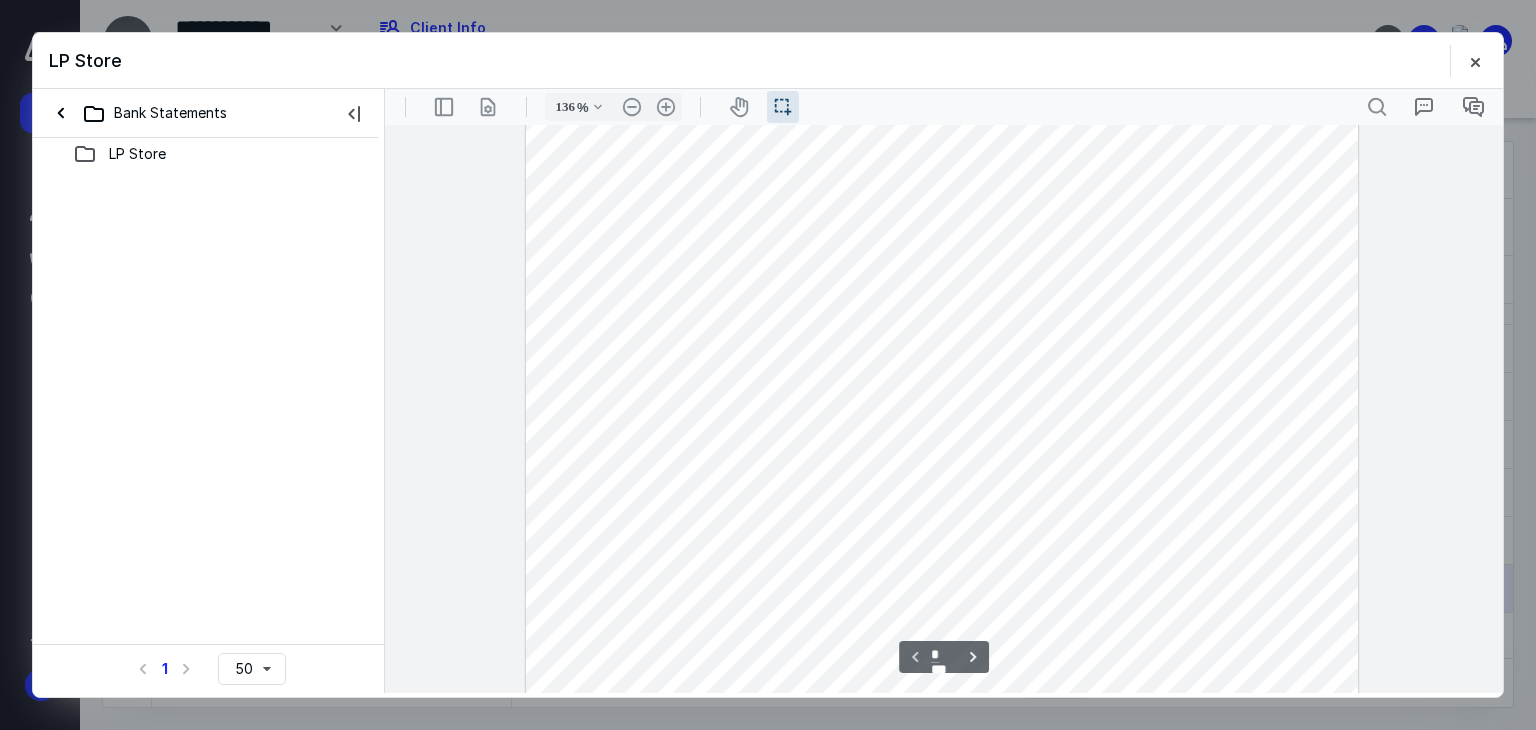 scroll, scrollTop: 0, scrollLeft: 0, axis: both 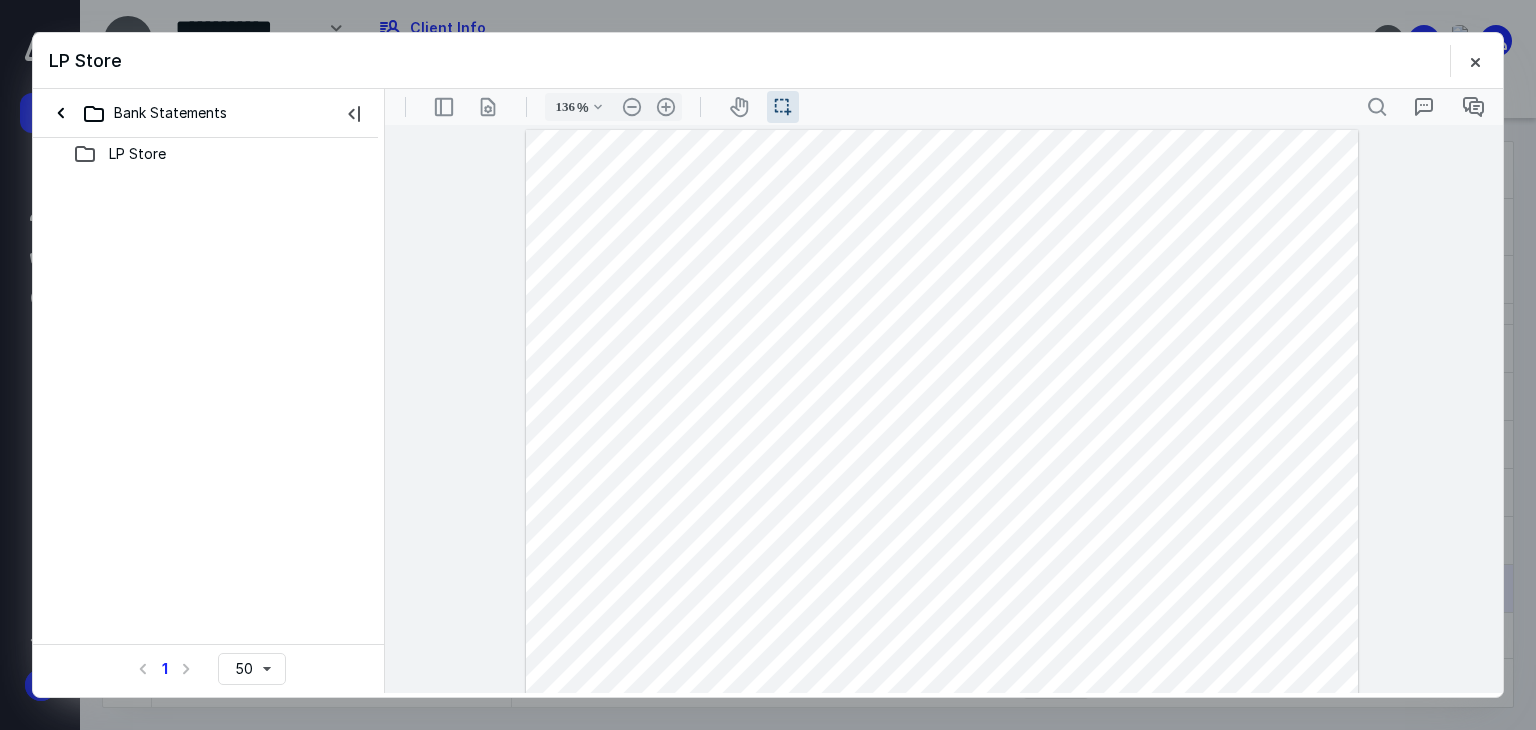 click on "LP Store" at bounding box center (137, 154) 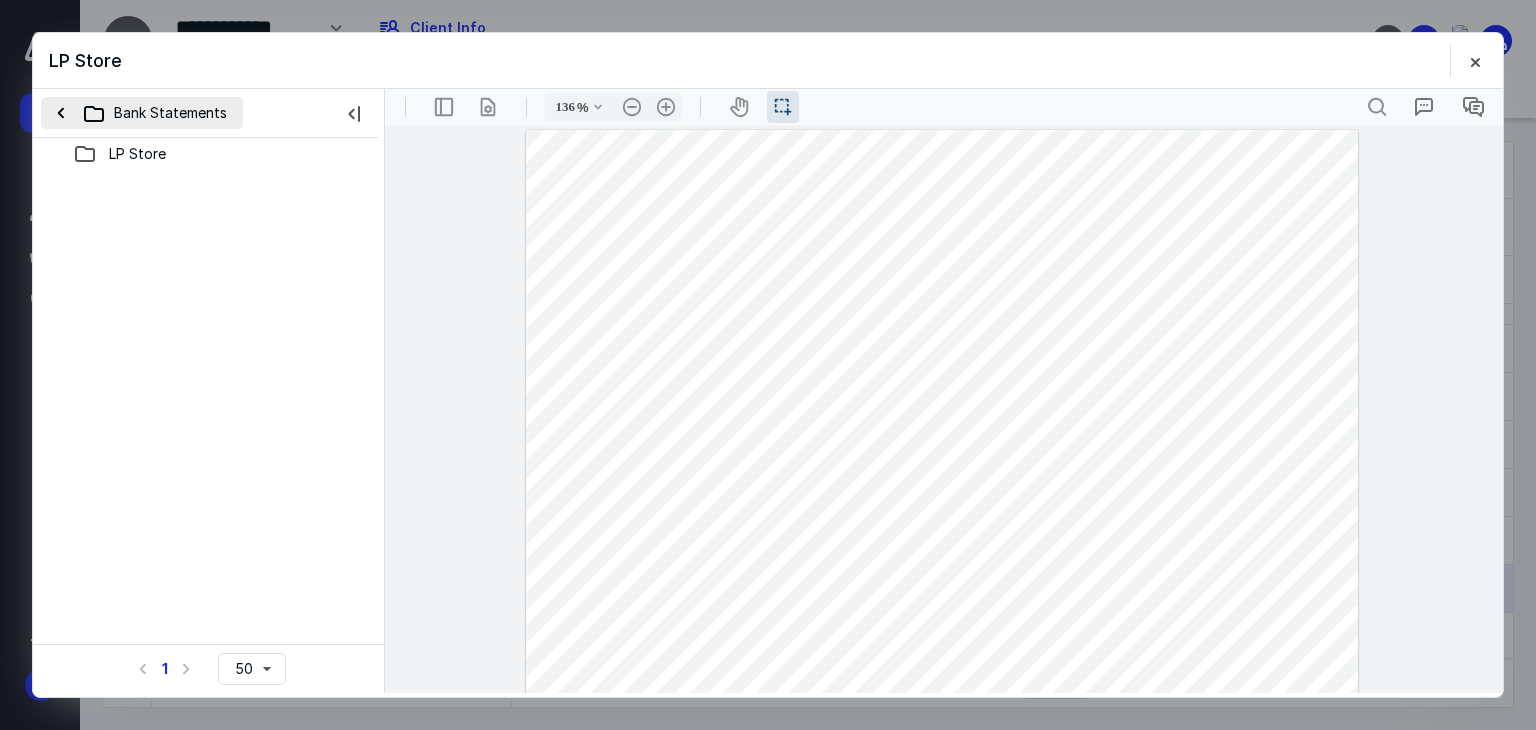 click on "Bank Statements" at bounding box center (142, 113) 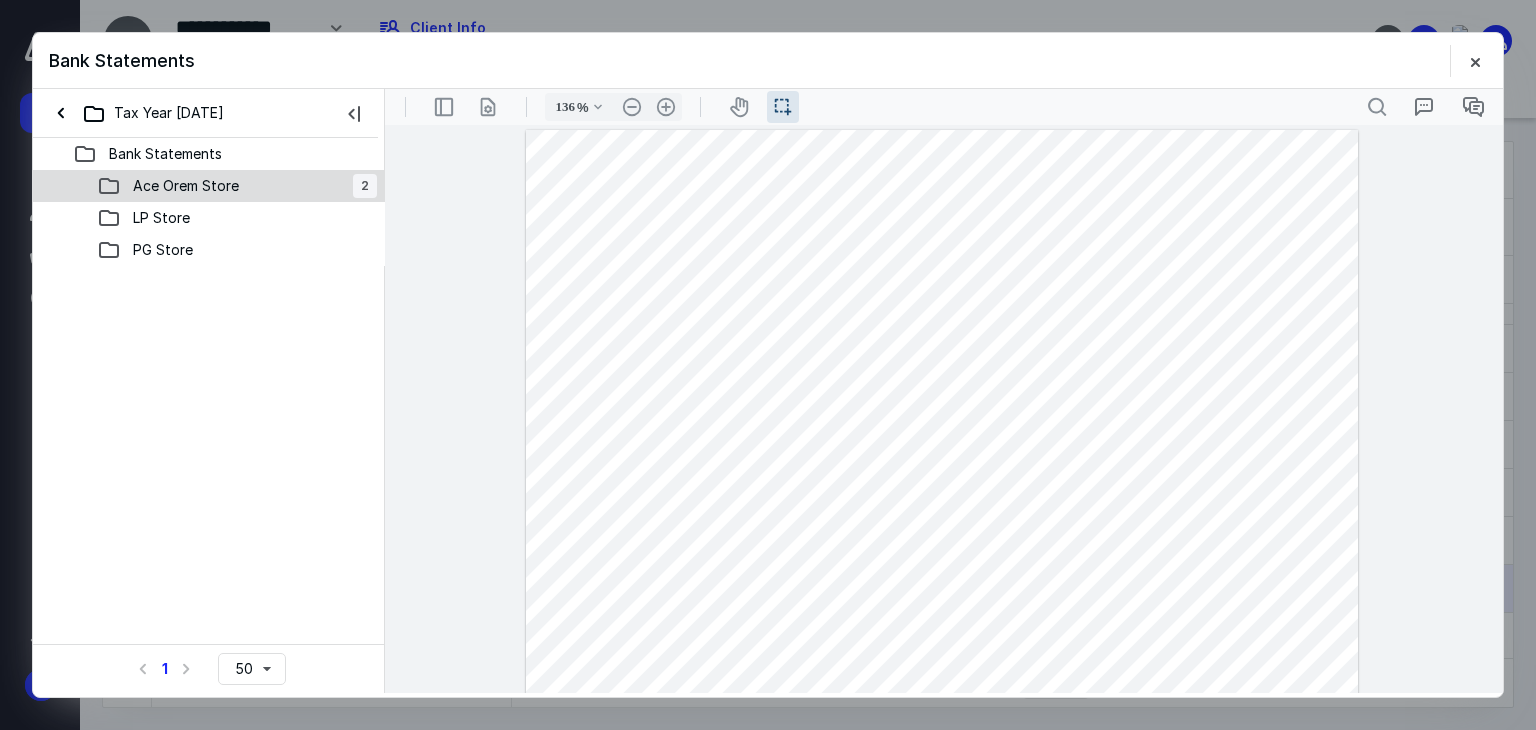 click 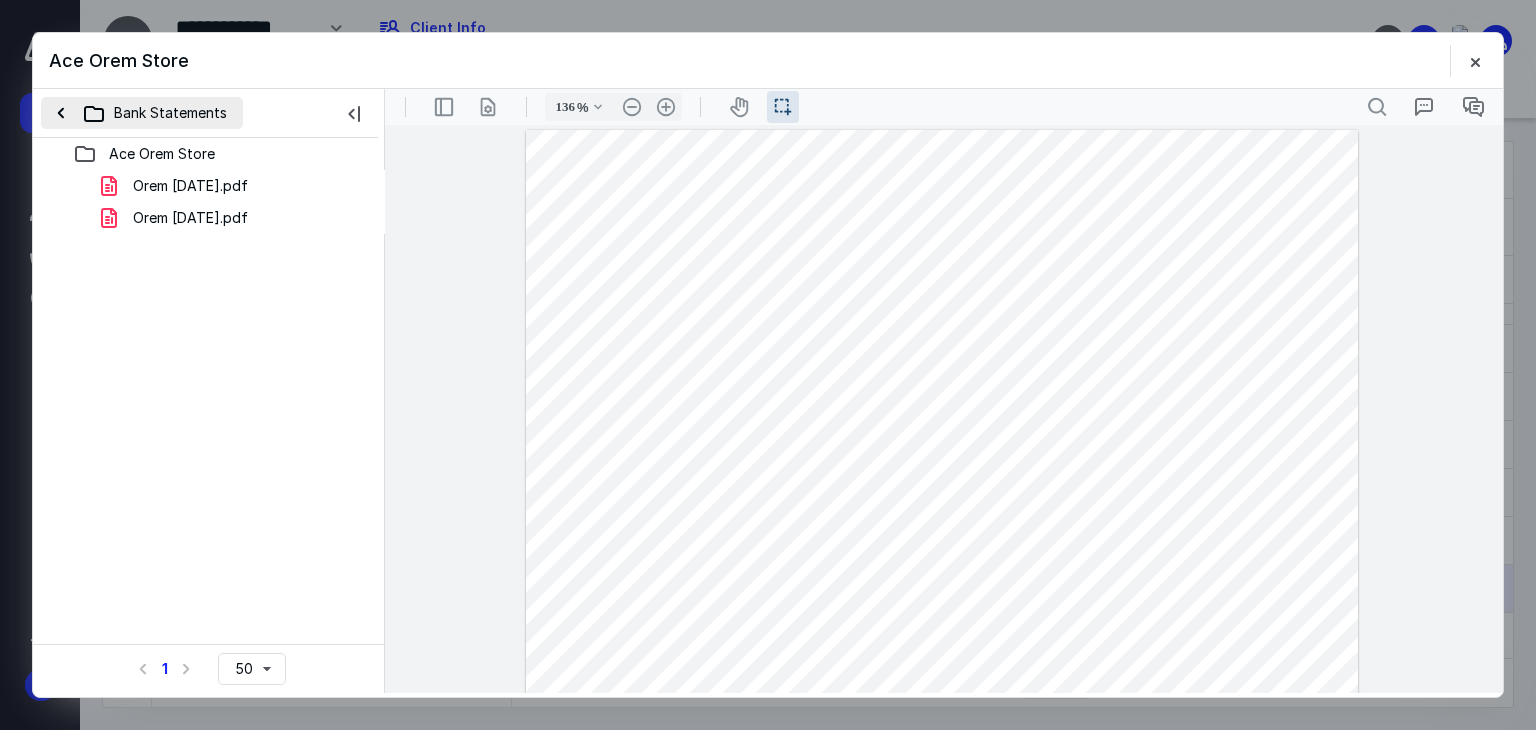 click on "Bank Statements" at bounding box center (142, 113) 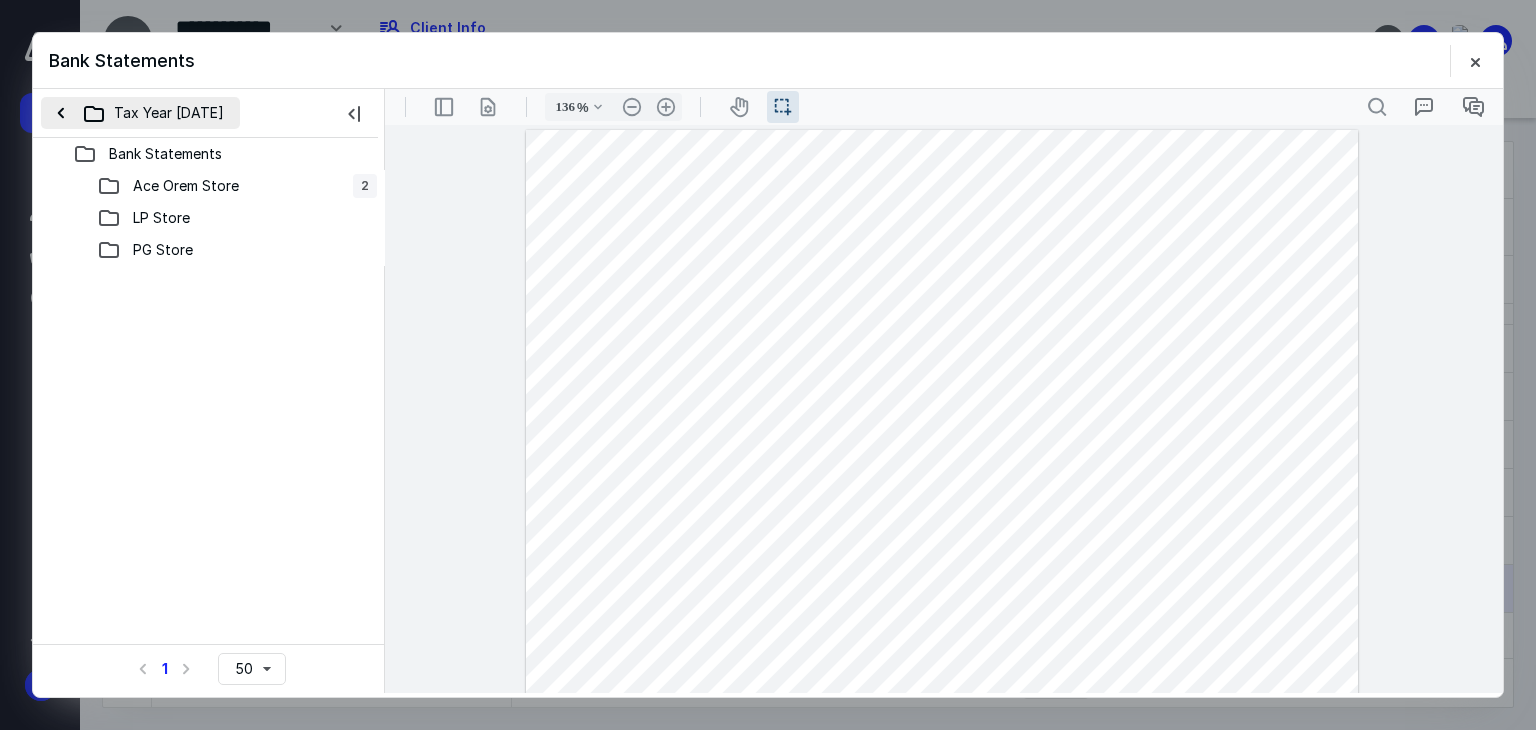 click on "Tax Year [DATE]" at bounding box center (140, 113) 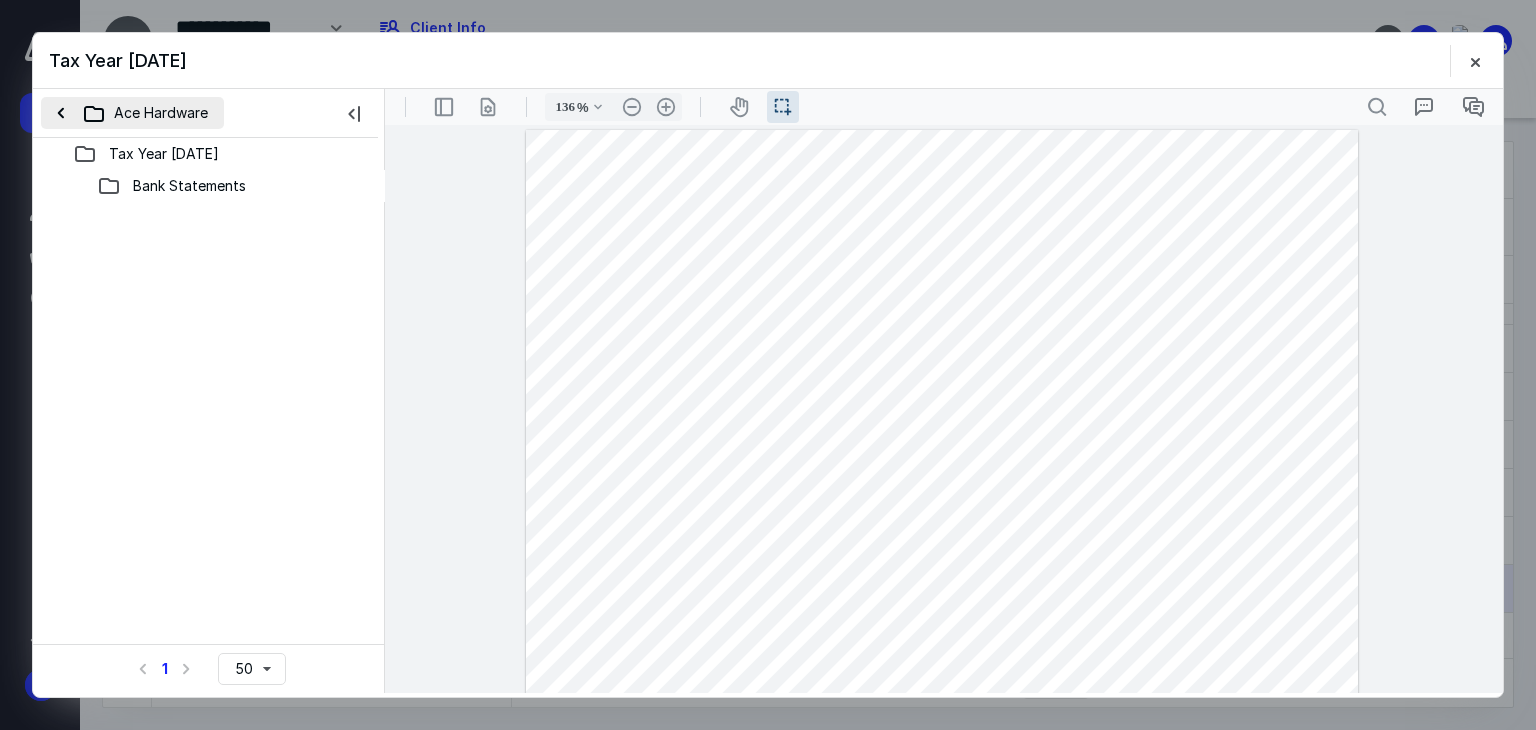 click on "Ace Hardware" at bounding box center [132, 113] 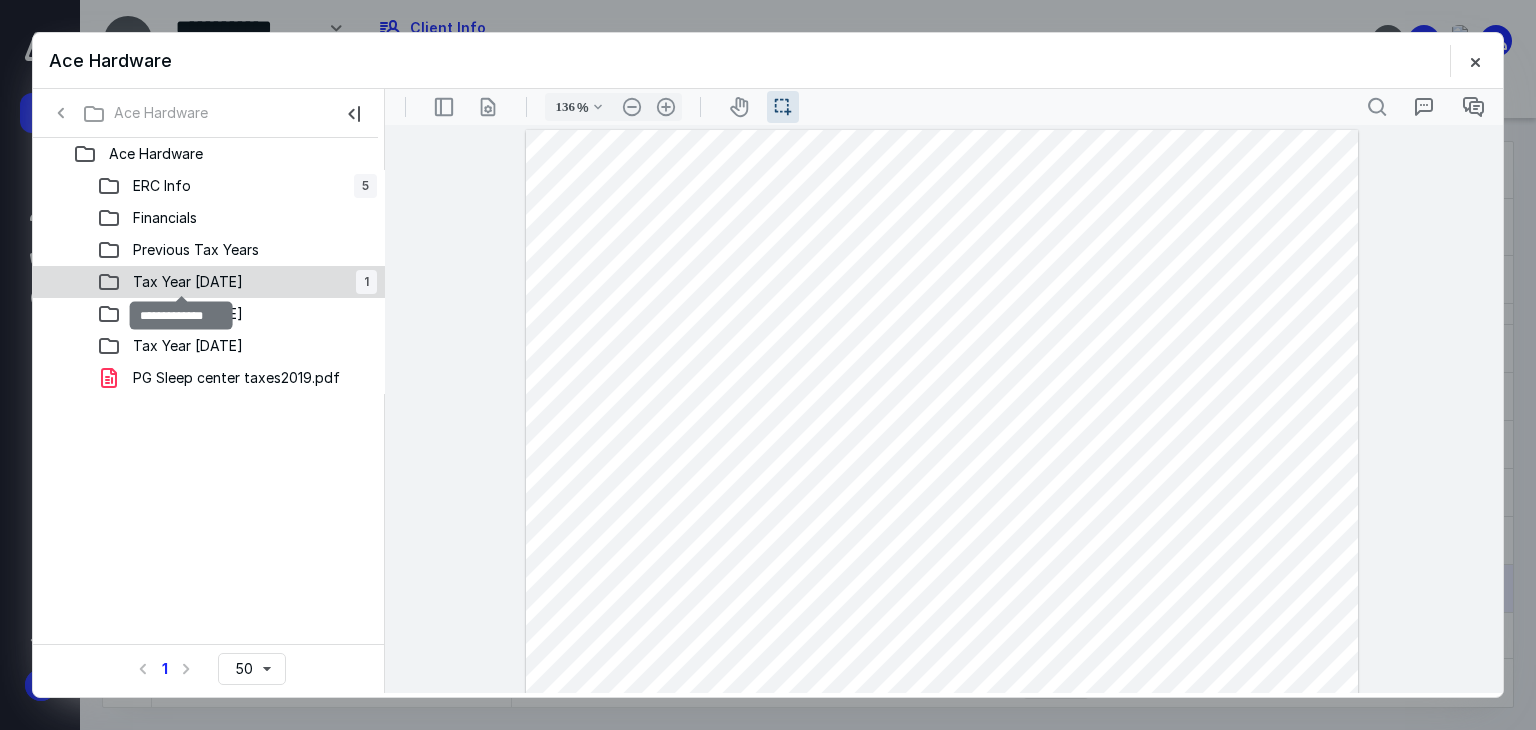 click on "Tax Year [DATE]" at bounding box center (188, 282) 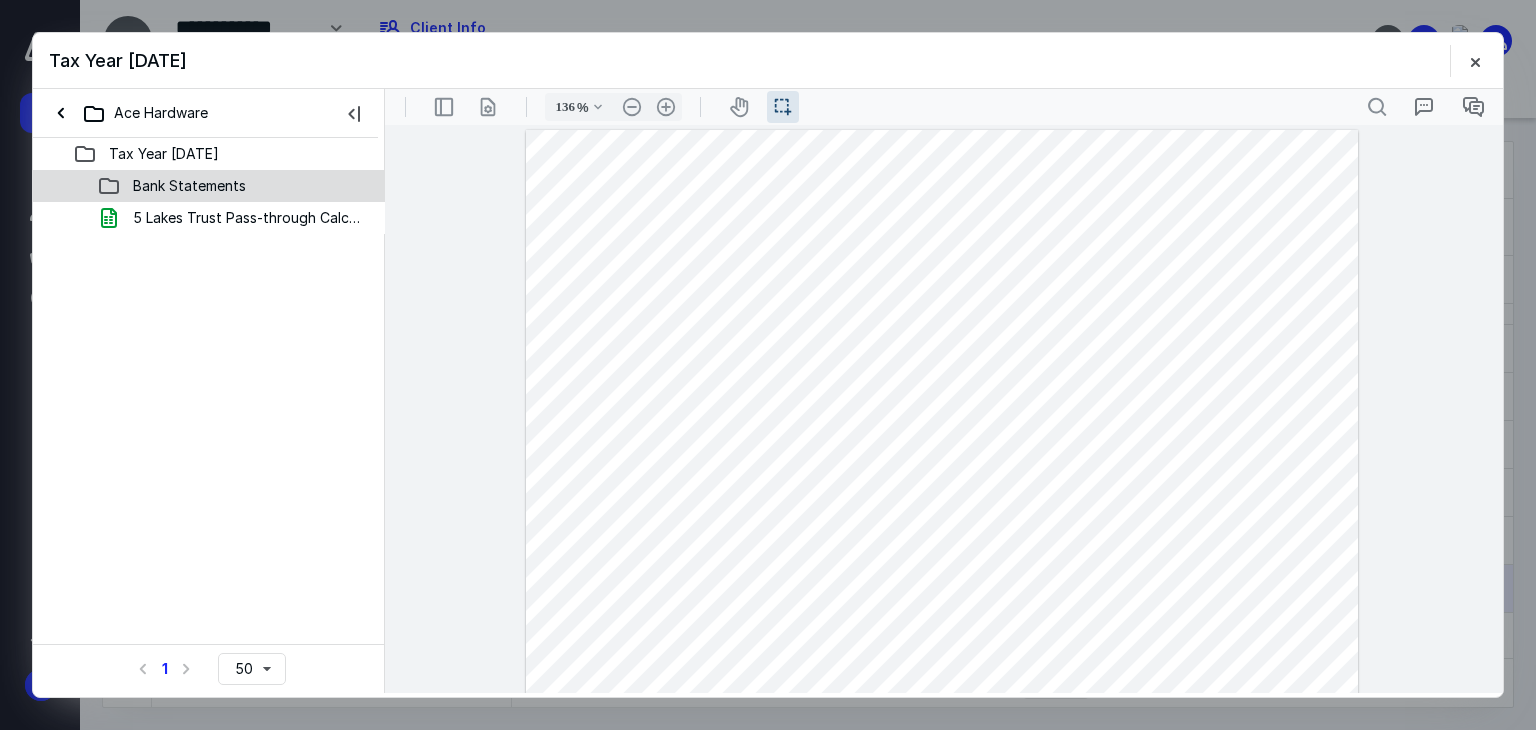 click on "Bank Statements" at bounding box center [189, 186] 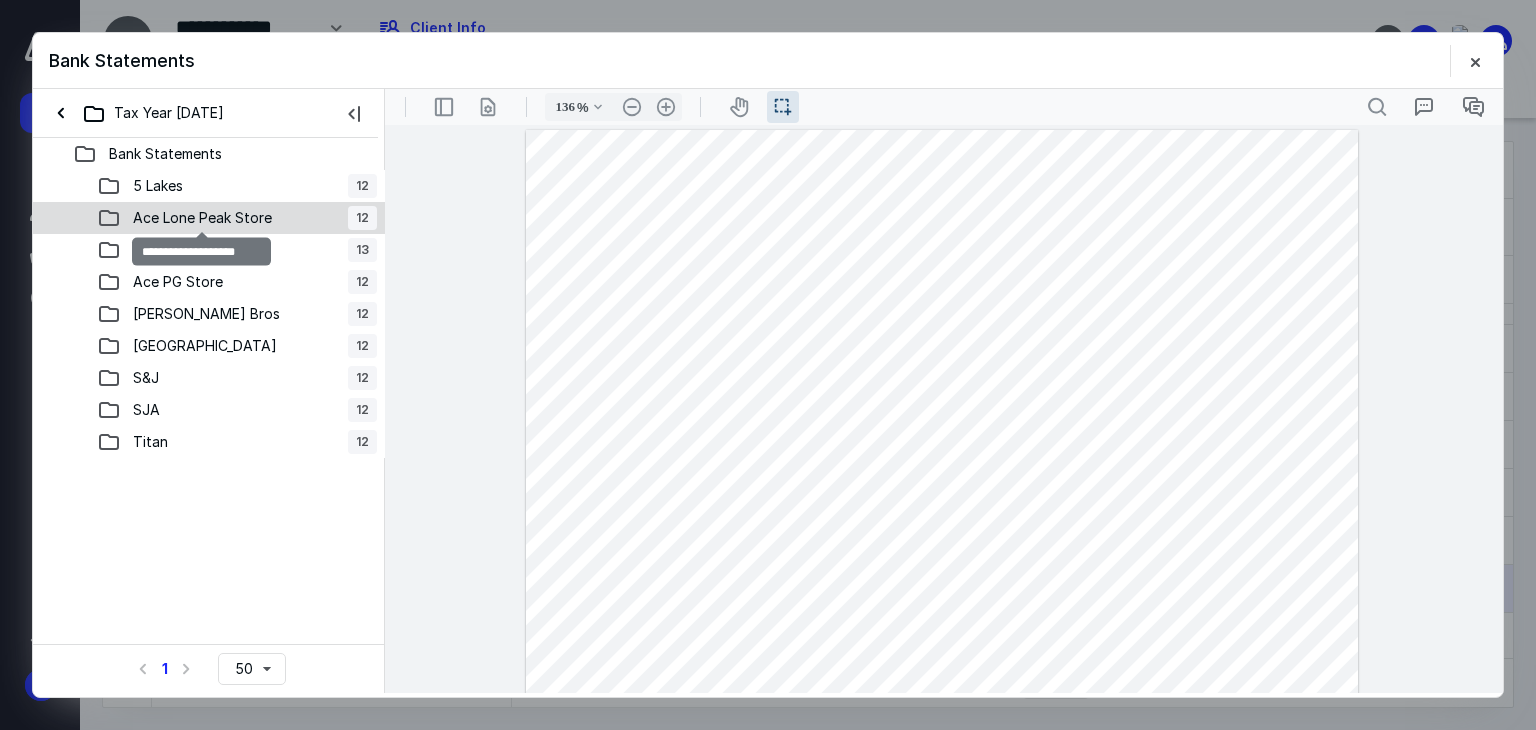 click on "Ace Lone Peak Store" at bounding box center [202, 218] 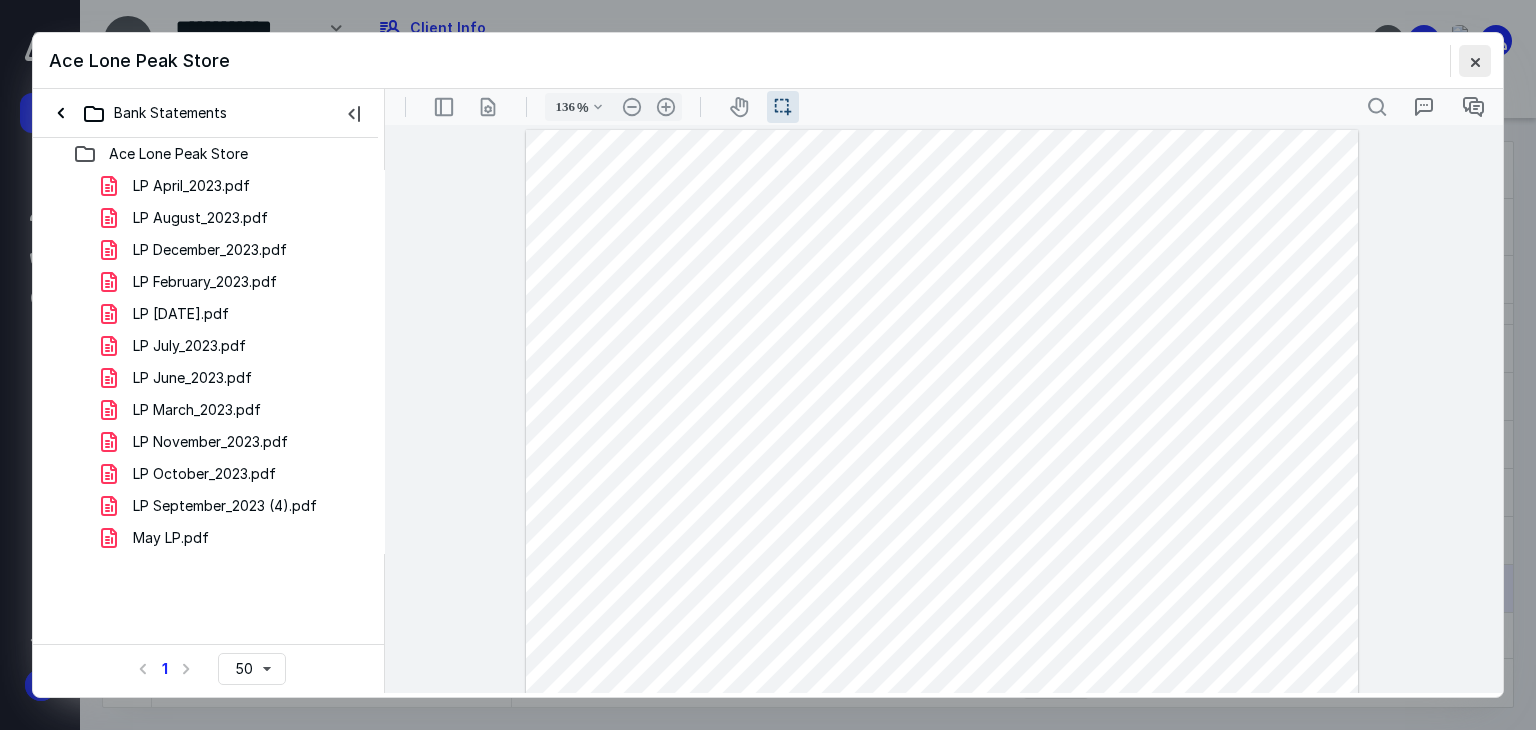 click at bounding box center [1475, 61] 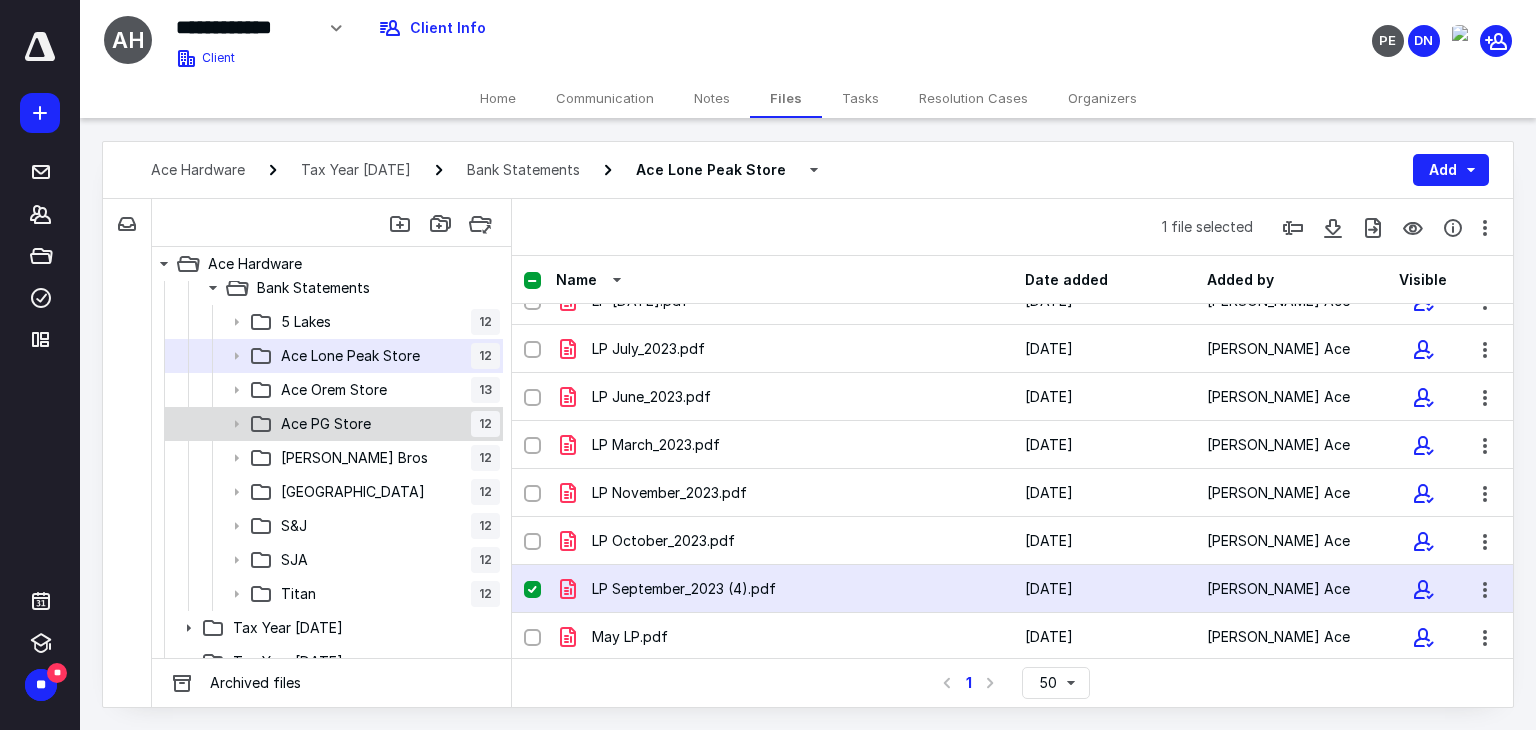 scroll, scrollTop: 166, scrollLeft: 0, axis: vertical 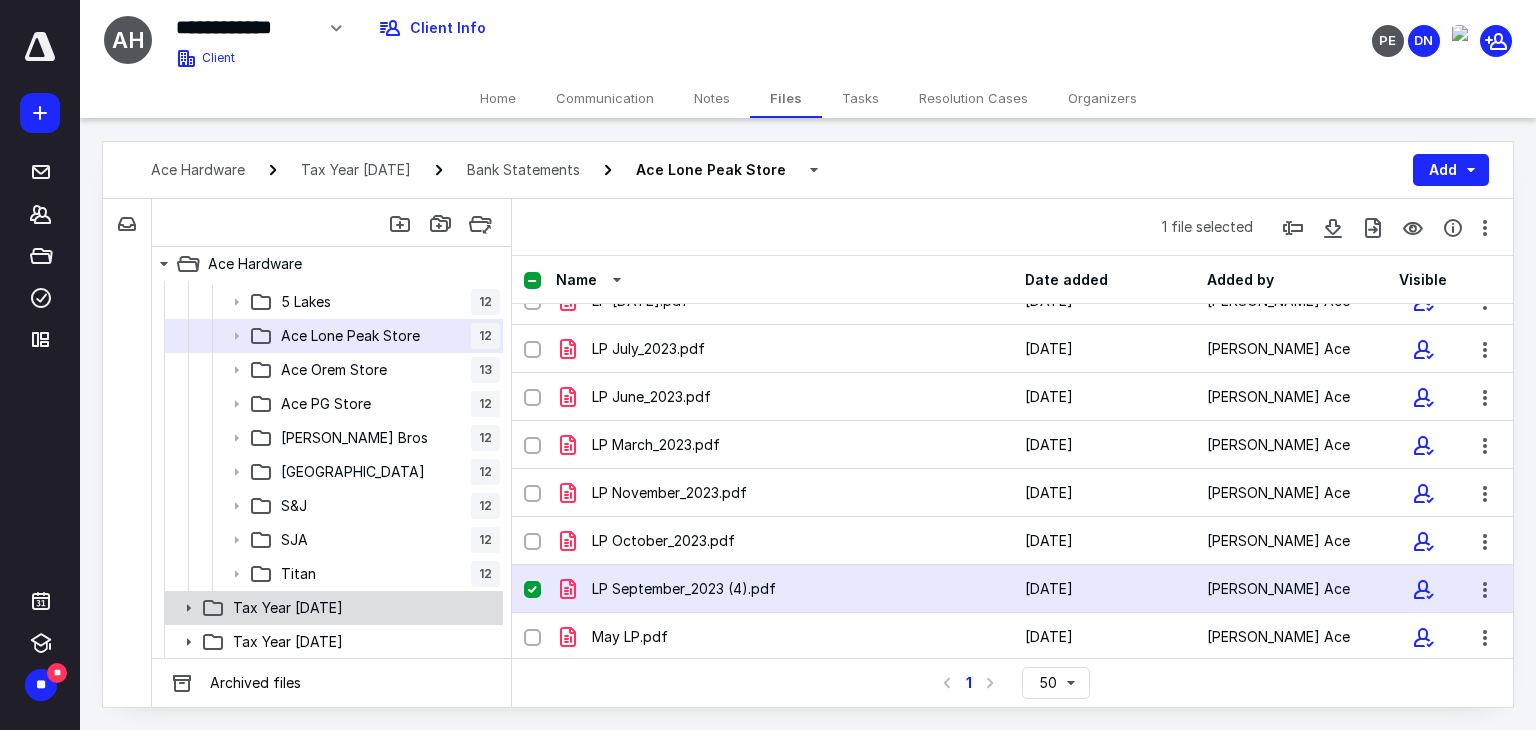 click 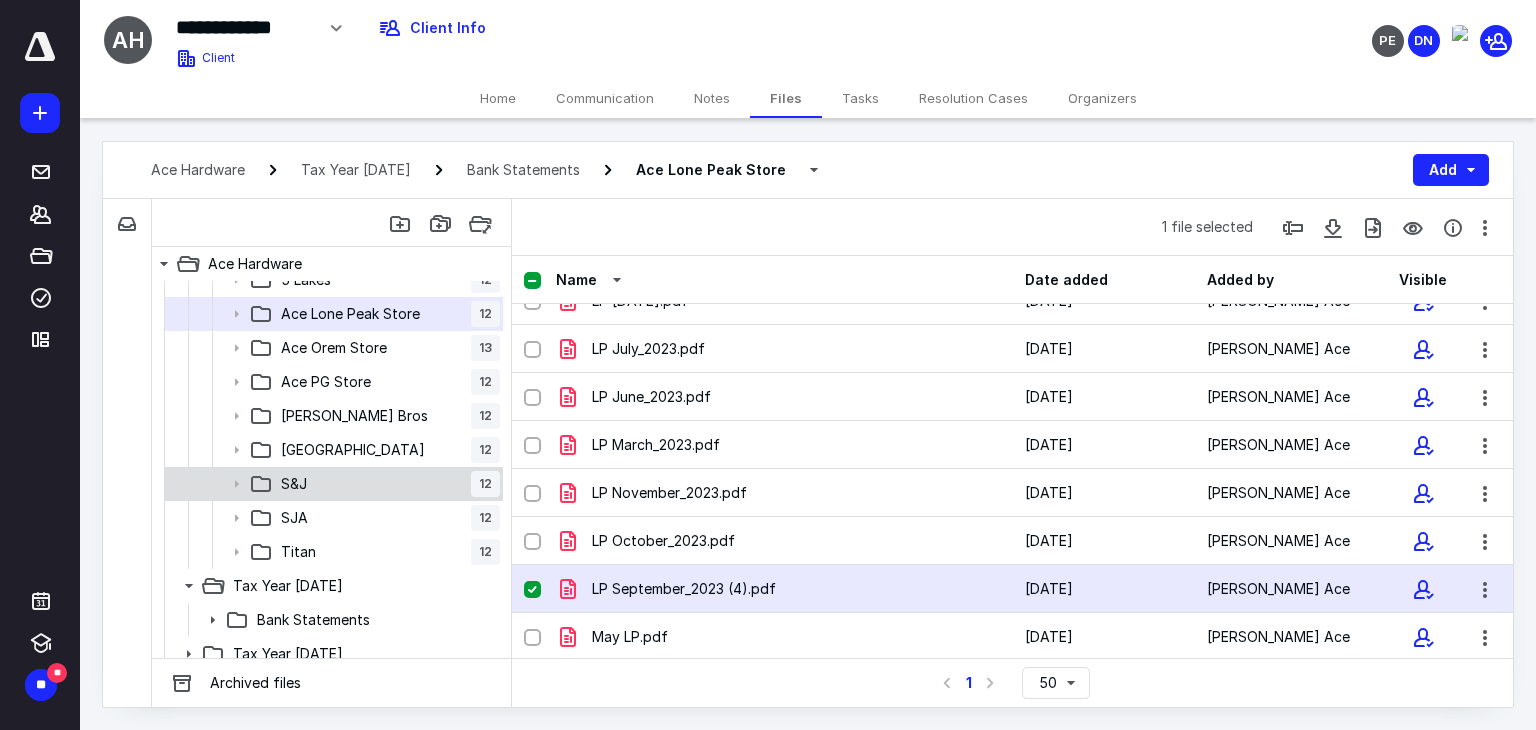scroll, scrollTop: 200, scrollLeft: 0, axis: vertical 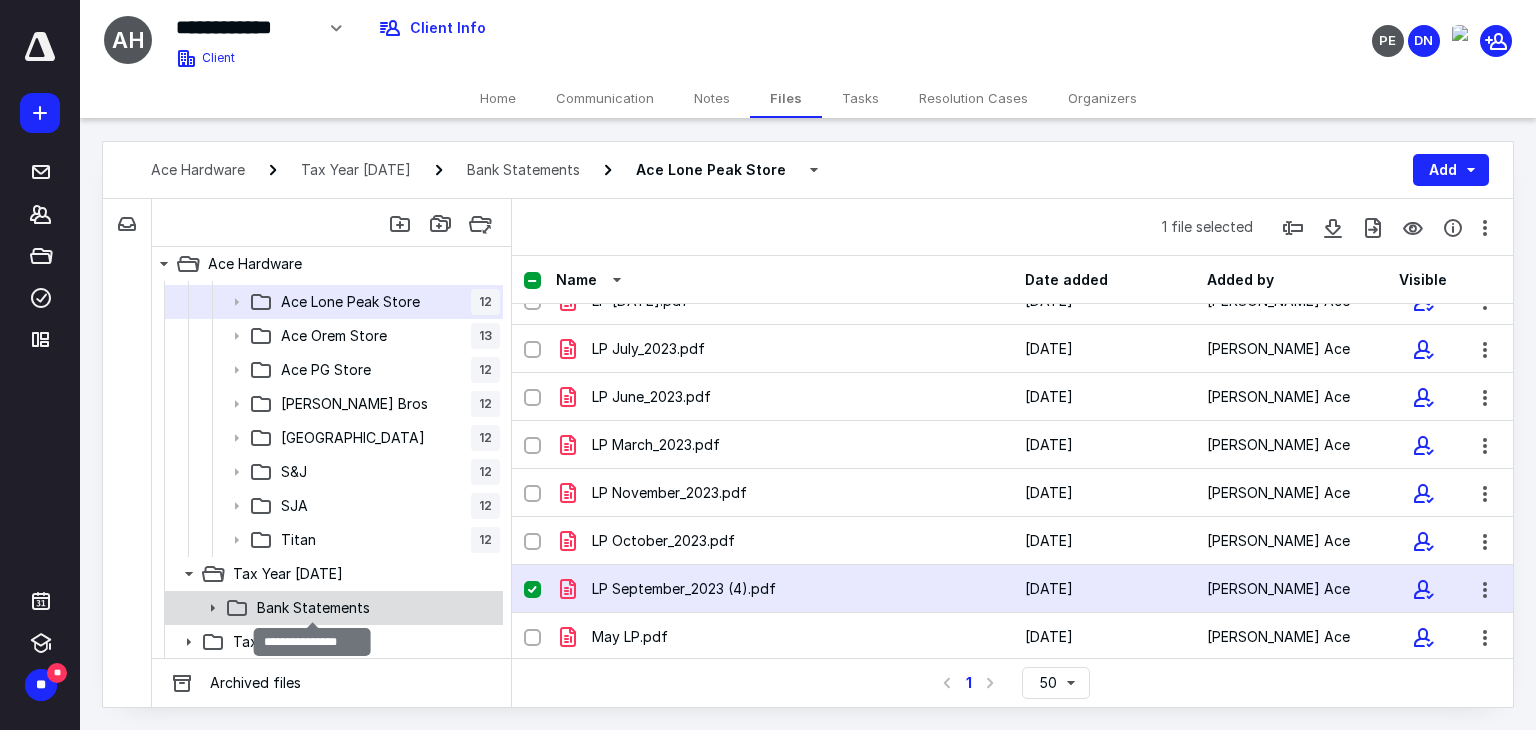 click on "Bank Statements" at bounding box center (313, 608) 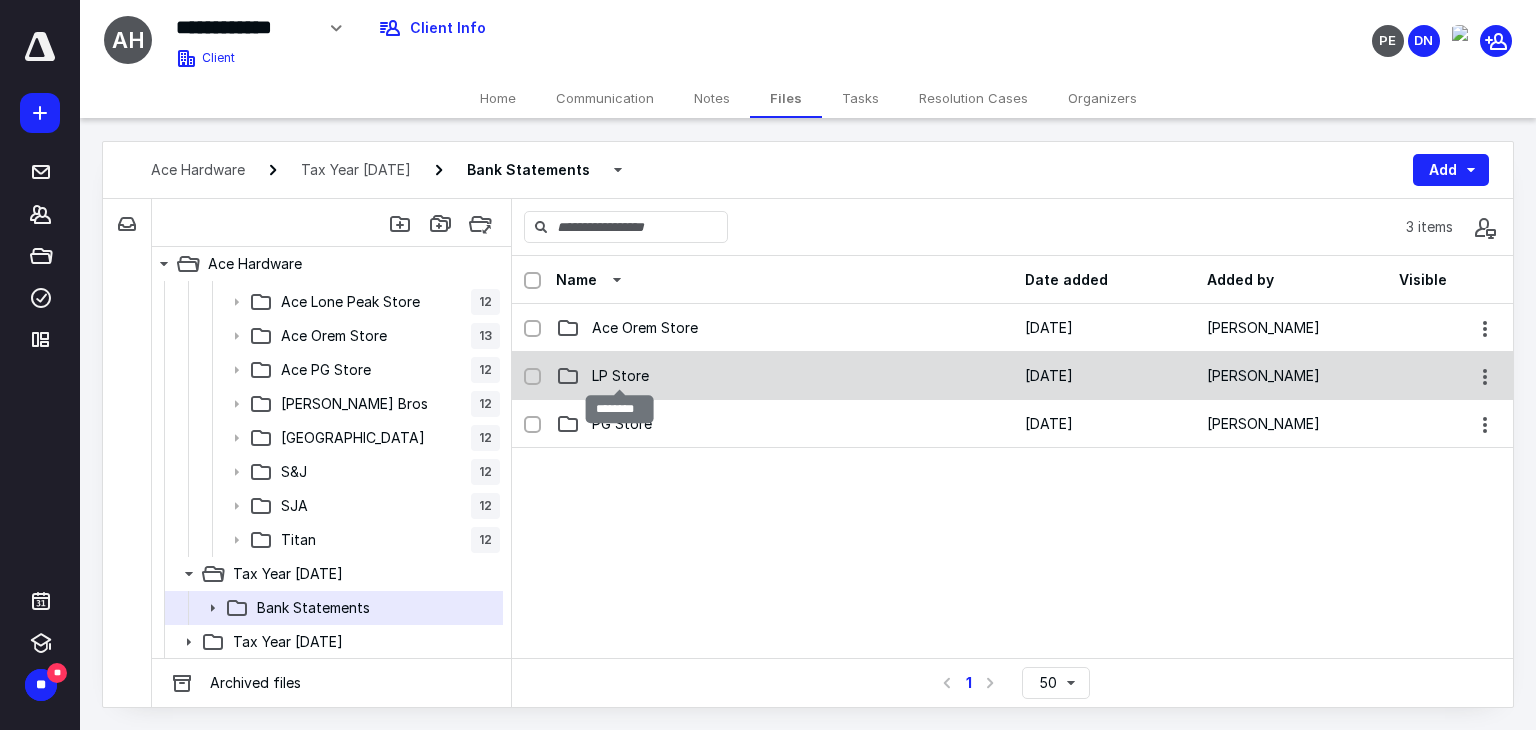 click on "LP Store" at bounding box center (620, 376) 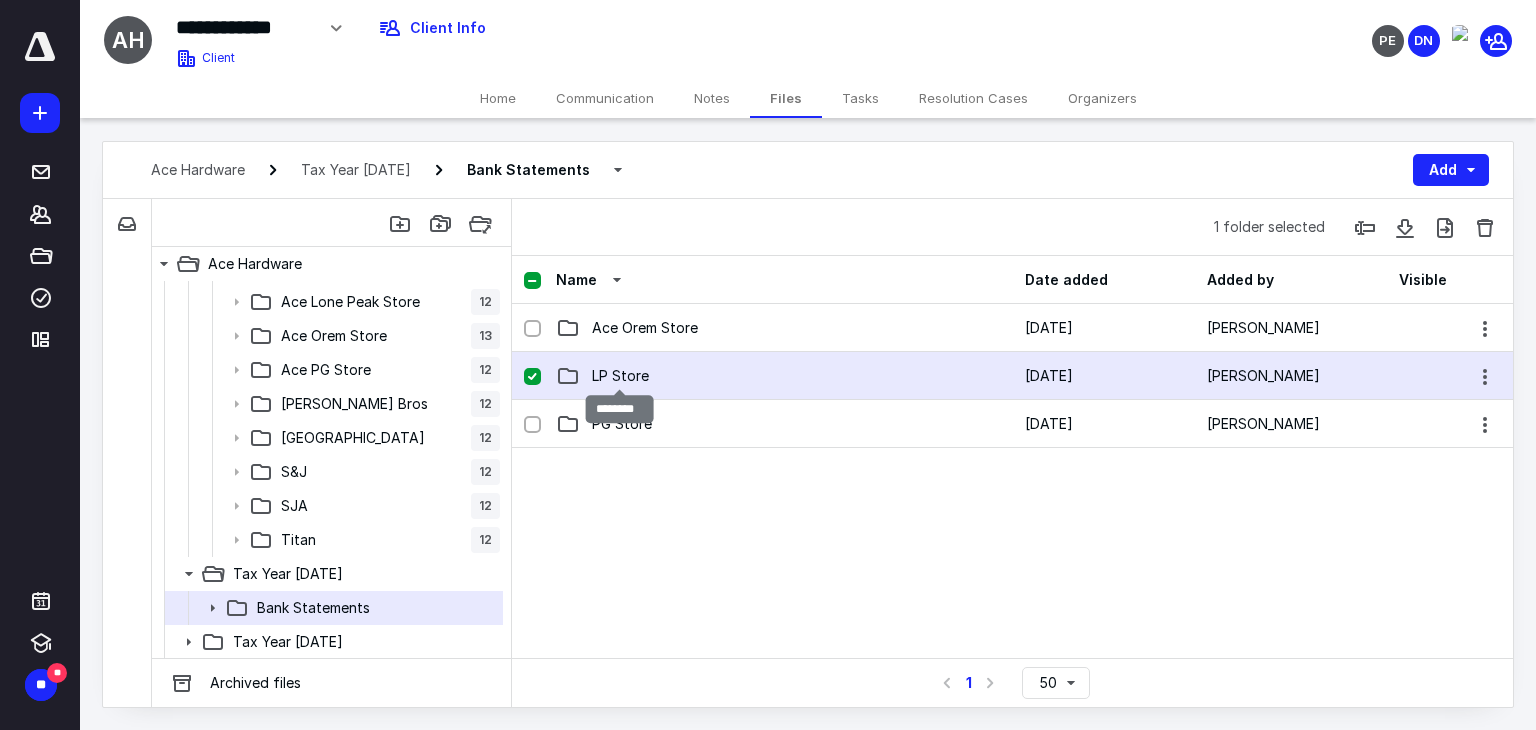 click on "LP Store" at bounding box center [620, 376] 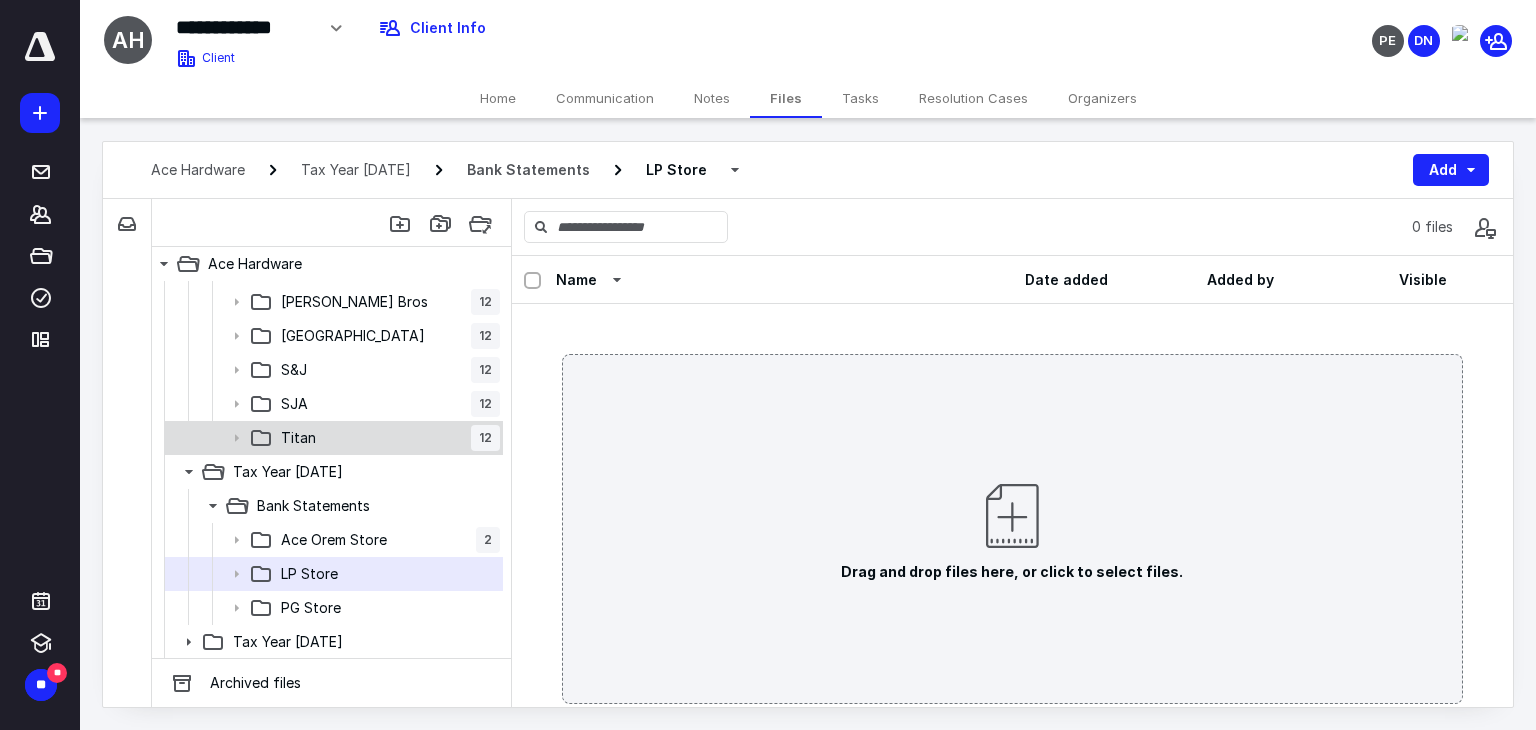 scroll, scrollTop: 0, scrollLeft: 0, axis: both 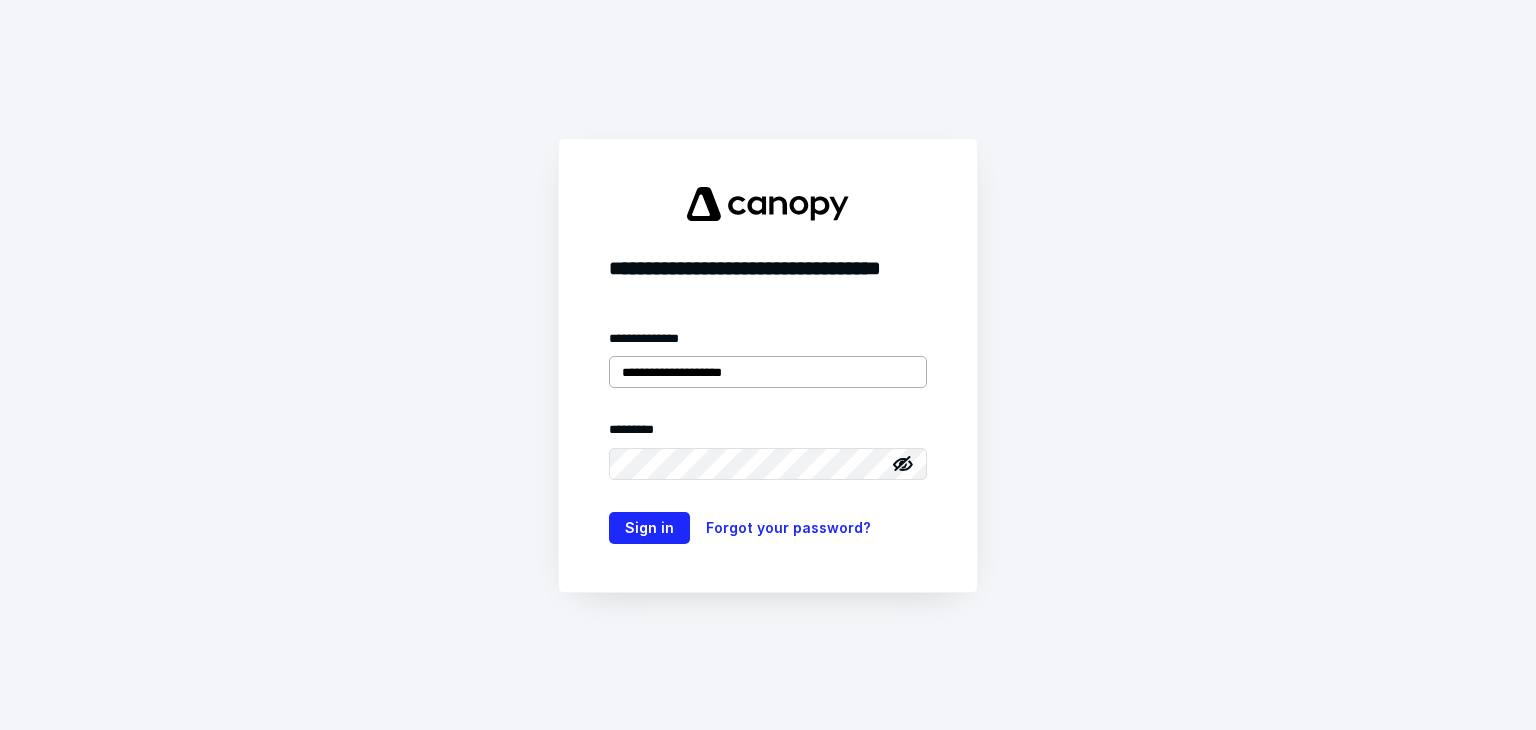 click on "**********" at bounding box center [768, 372] 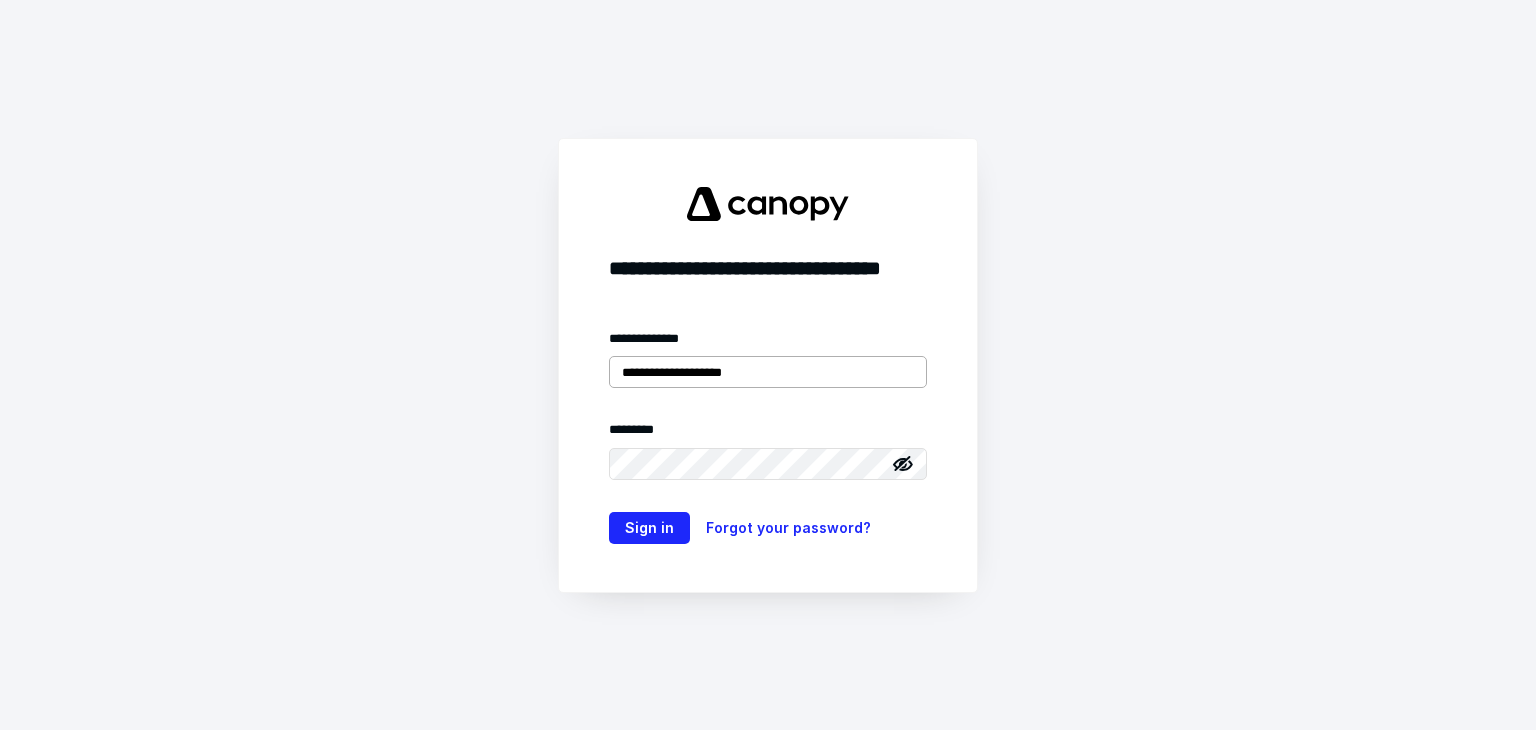 type on "**********" 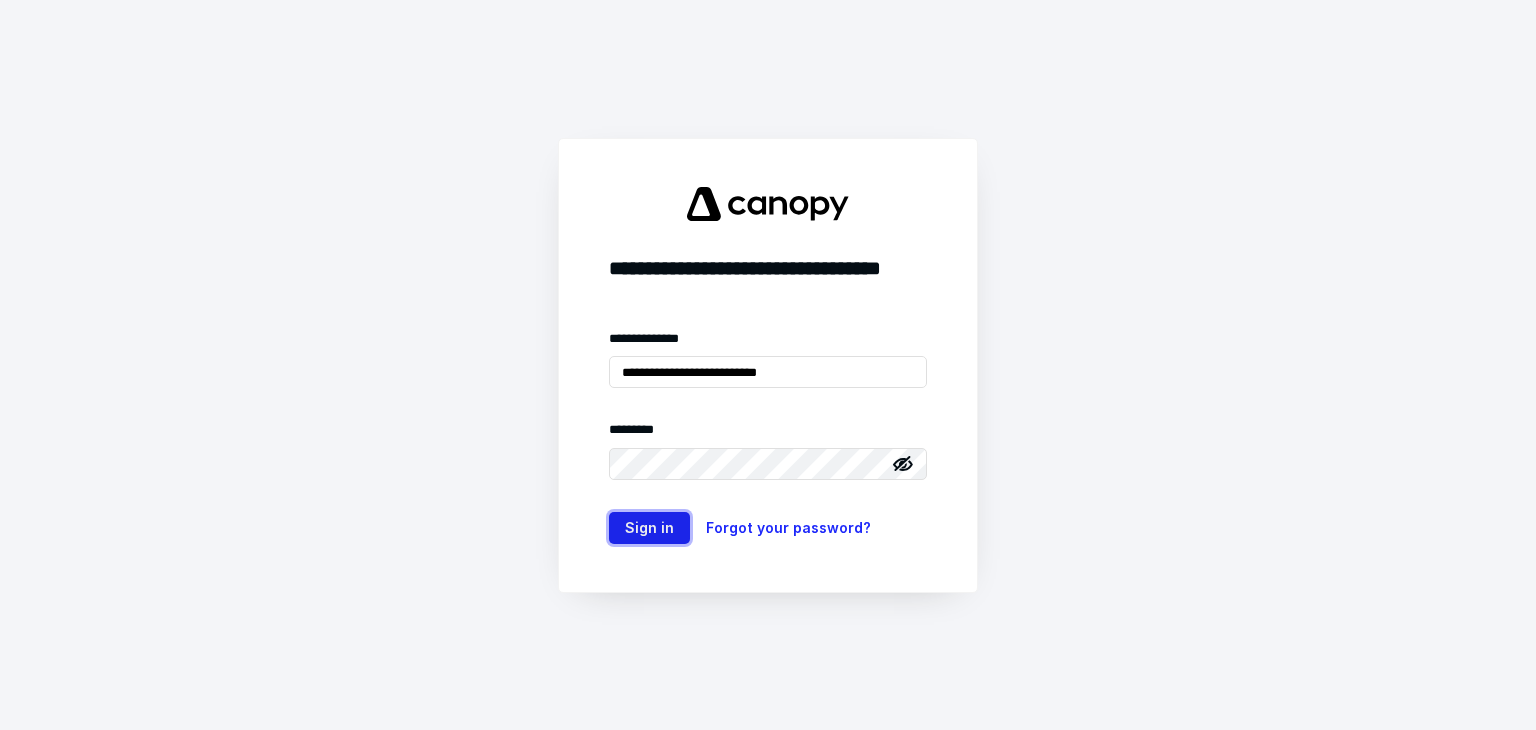 click on "Sign in" at bounding box center [649, 528] 